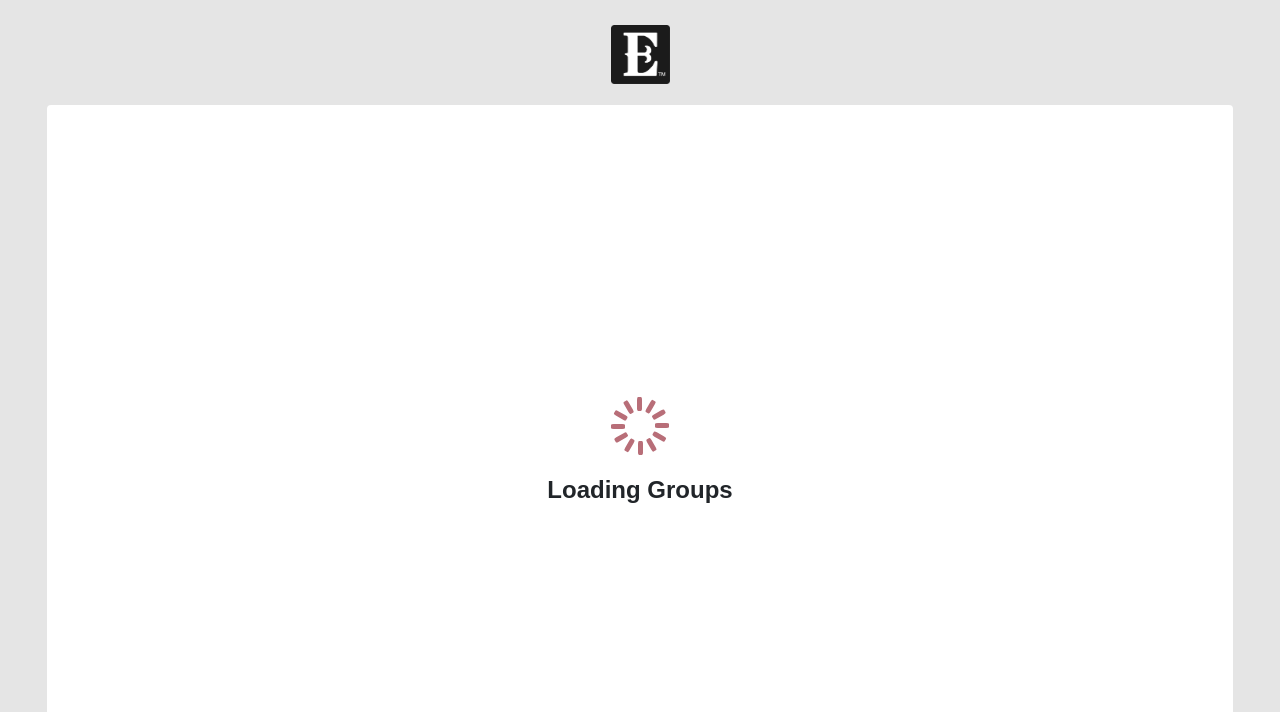 scroll, scrollTop: 0, scrollLeft: 0, axis: both 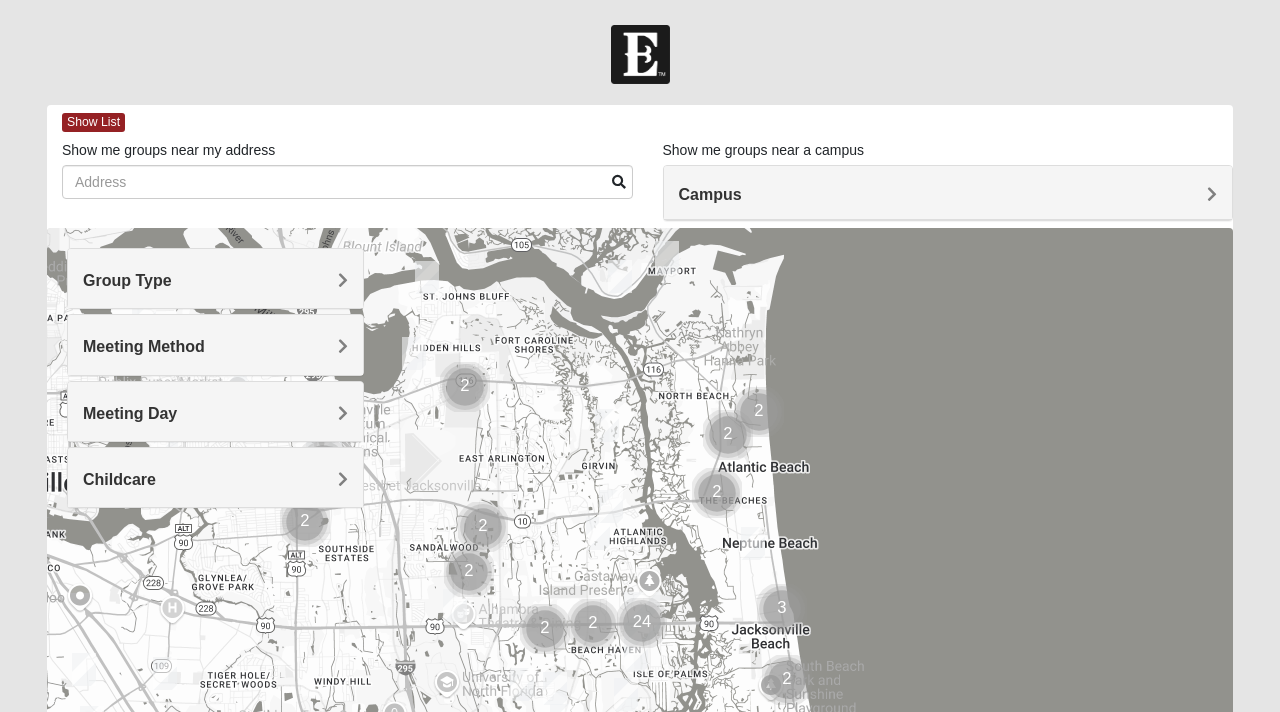 click on "Meeting Method" at bounding box center [215, 346] 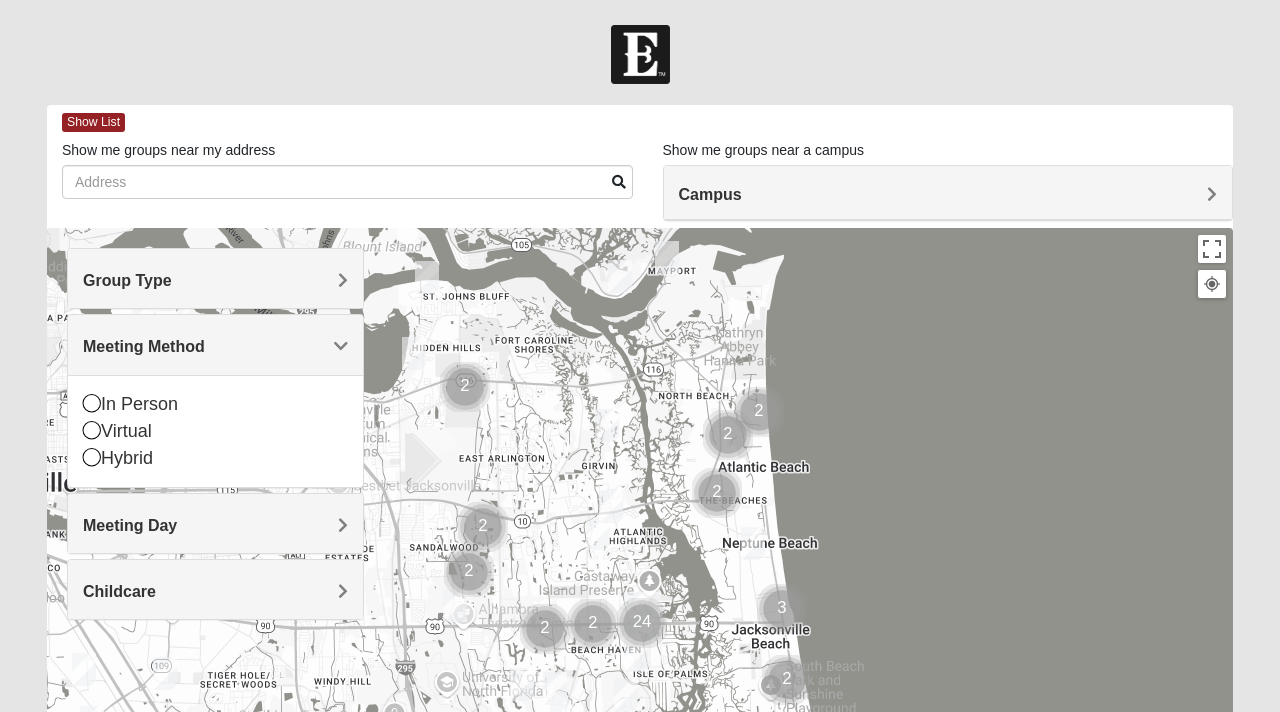 click on "Group Type" at bounding box center [215, 278] 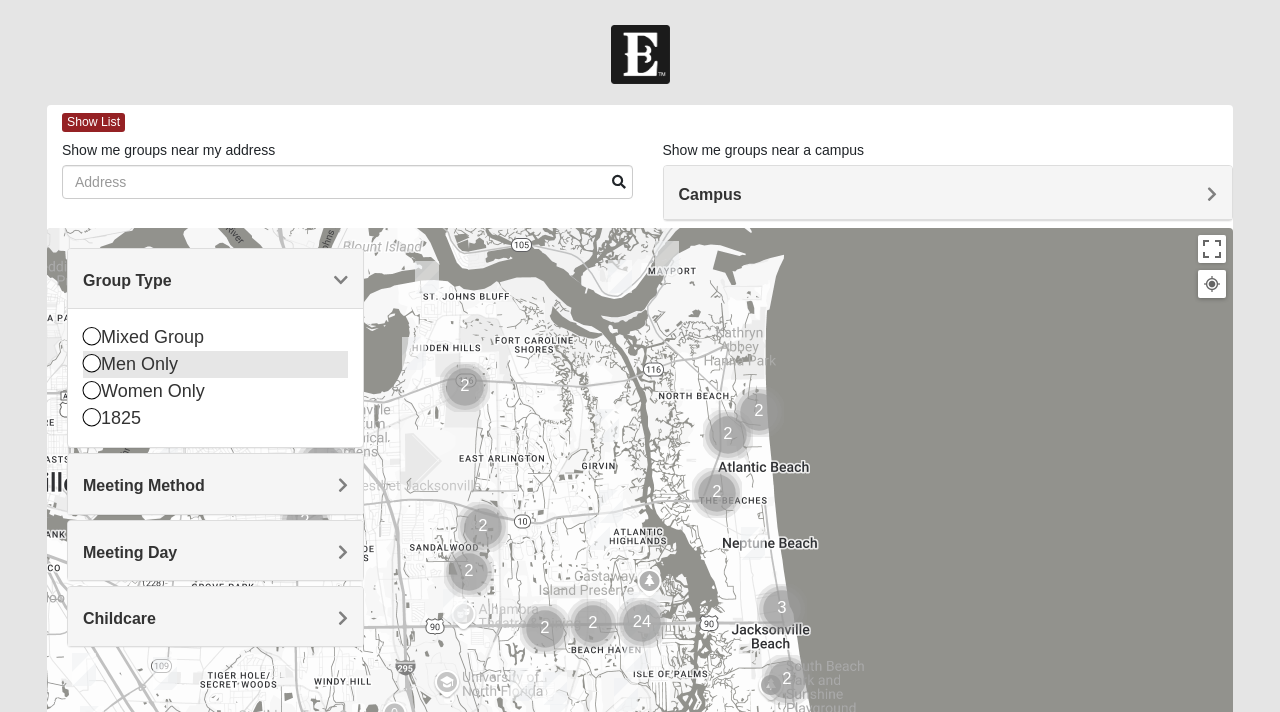 click on "Men Only" at bounding box center [215, 364] 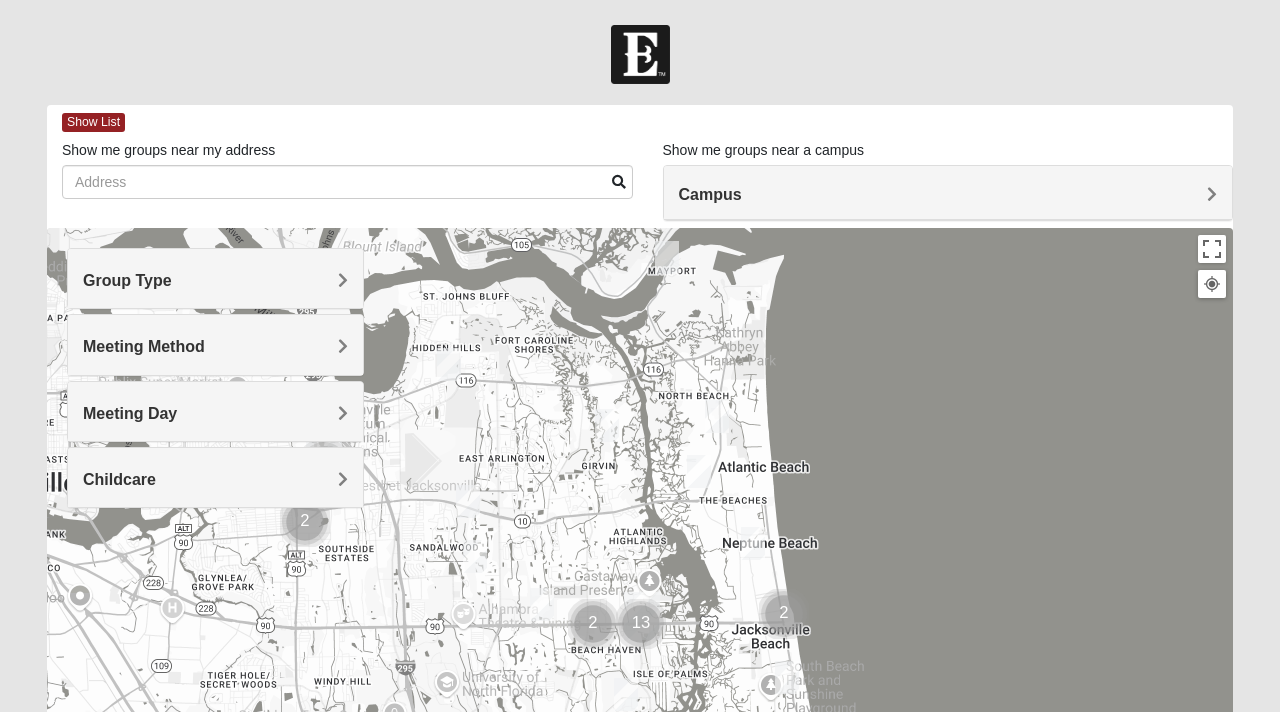 click on "Meeting Day" at bounding box center (215, 413) 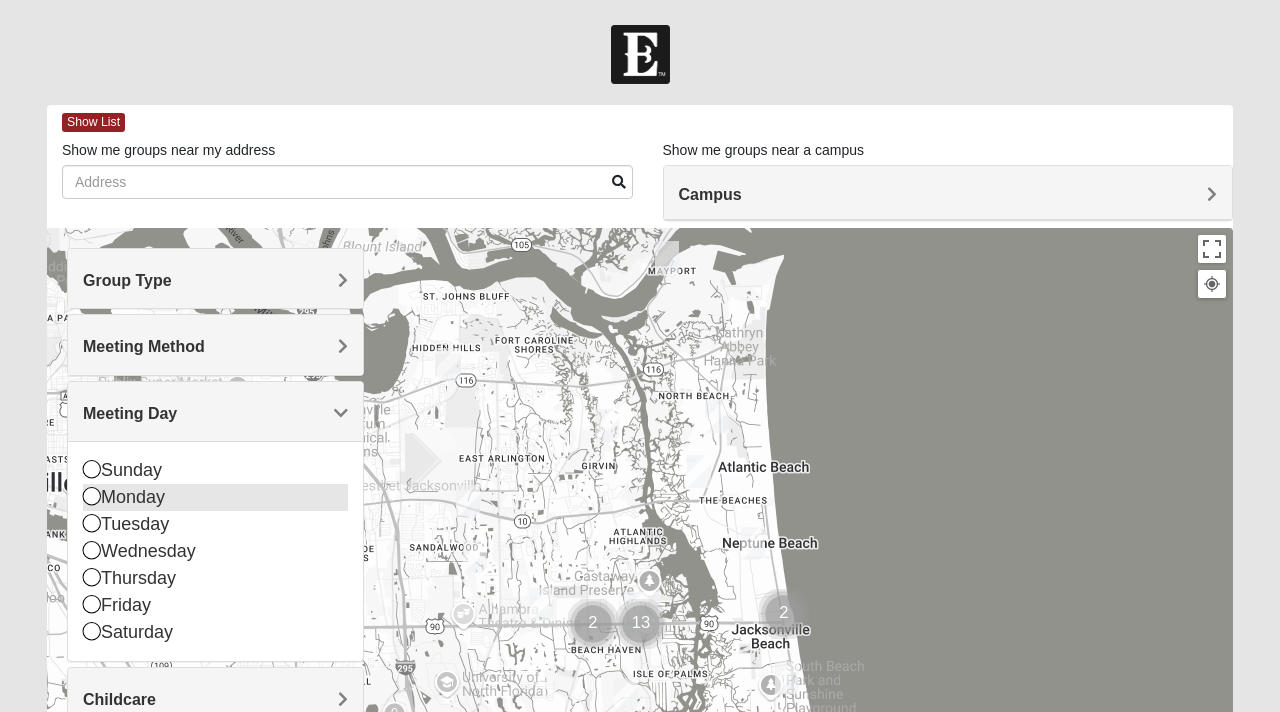 click on "Monday" at bounding box center [215, 497] 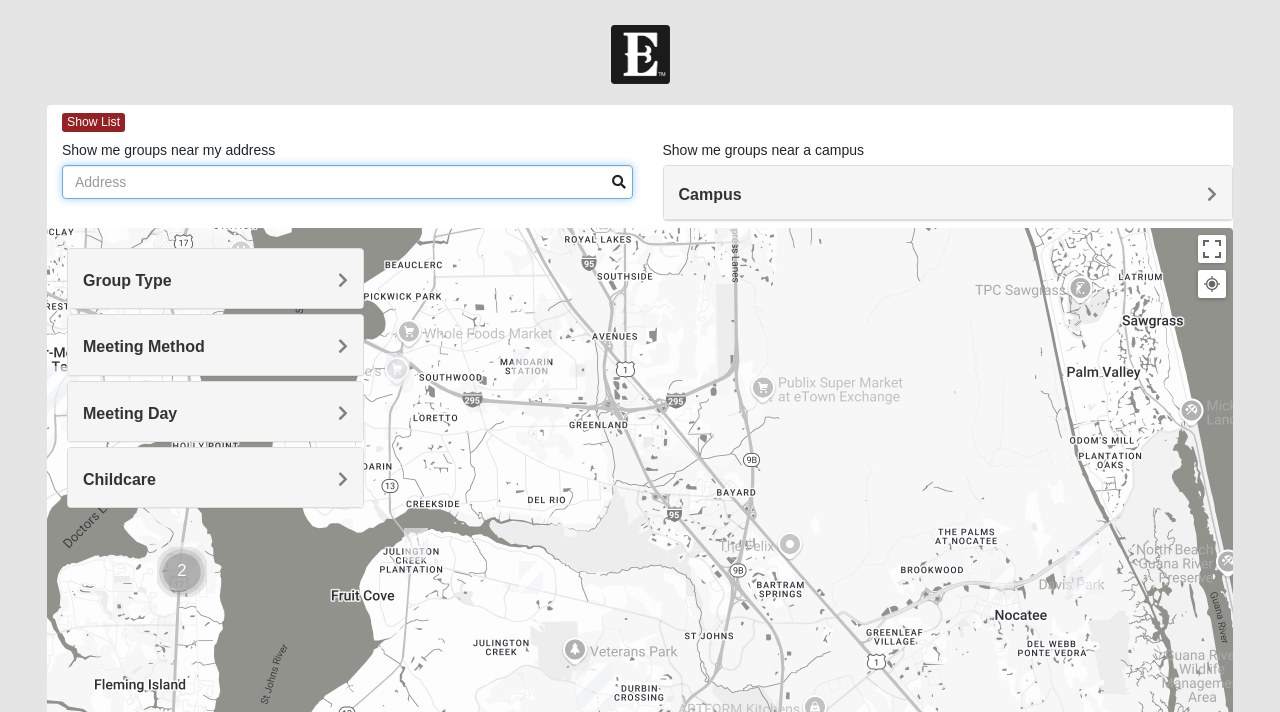 drag, startPoint x: 394, startPoint y: 618, endPoint x: 757, endPoint y: -46, distance: 756.74634 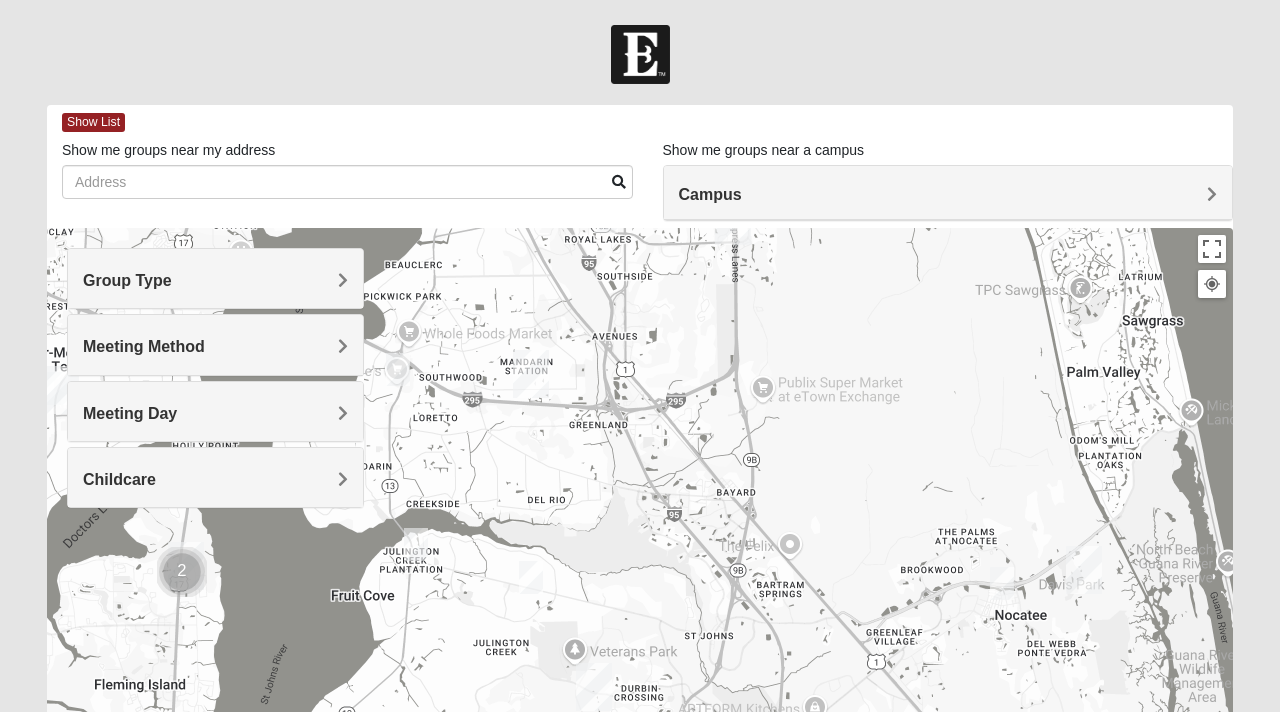 click on "Hello [FIRST]
My Account
Log Out
Find A Group
Error" at bounding box center [640, 550] 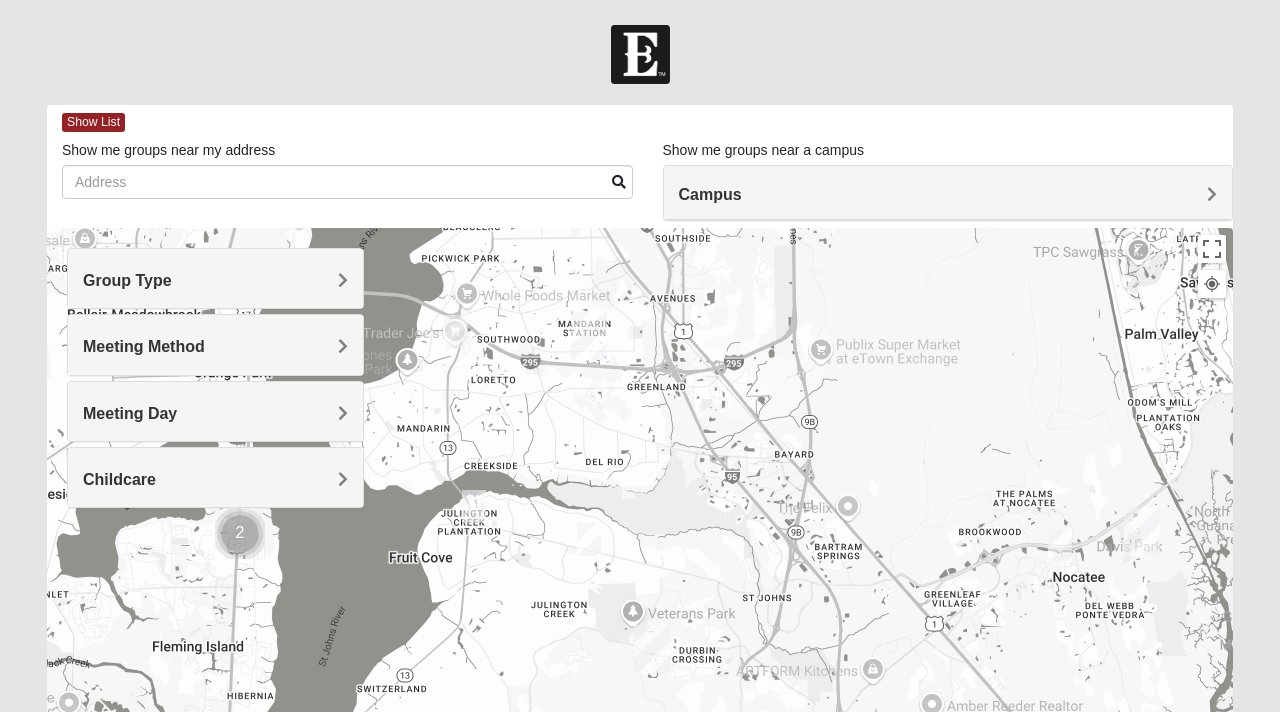 click at bounding box center [456, 331] 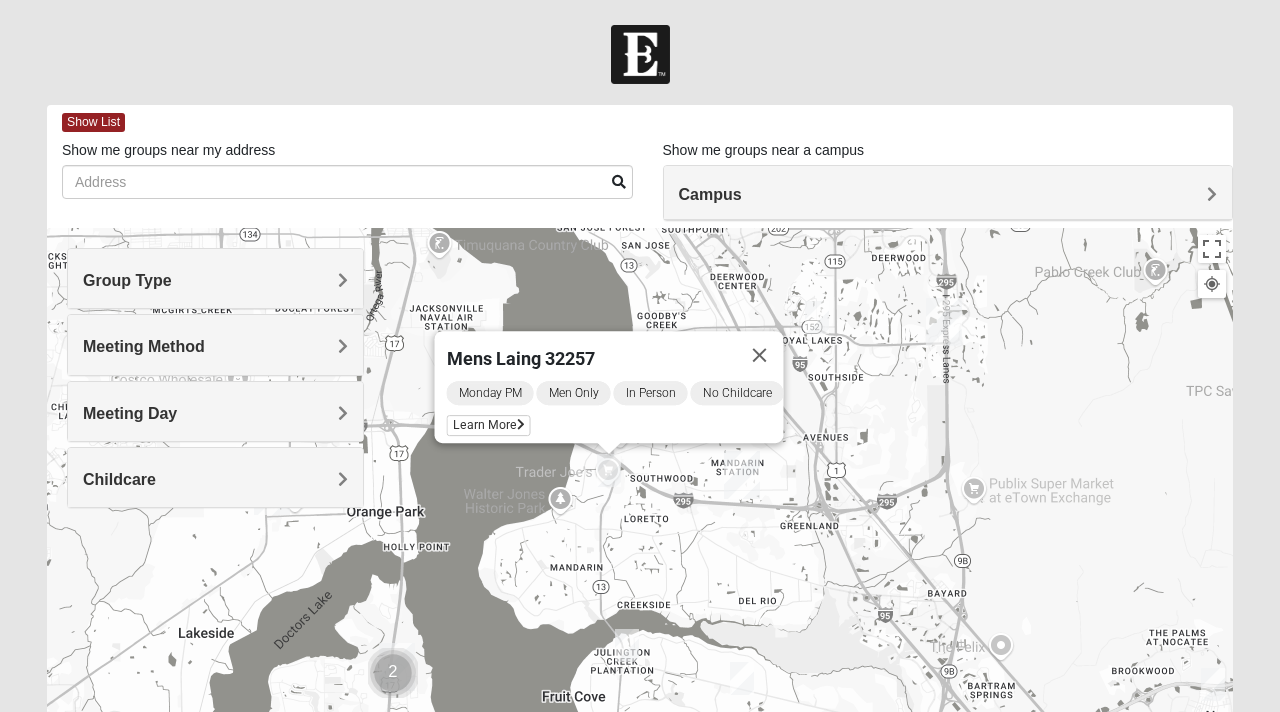 drag, startPoint x: 580, startPoint y: 452, endPoint x: 732, endPoint y: 474, distance: 153.58385 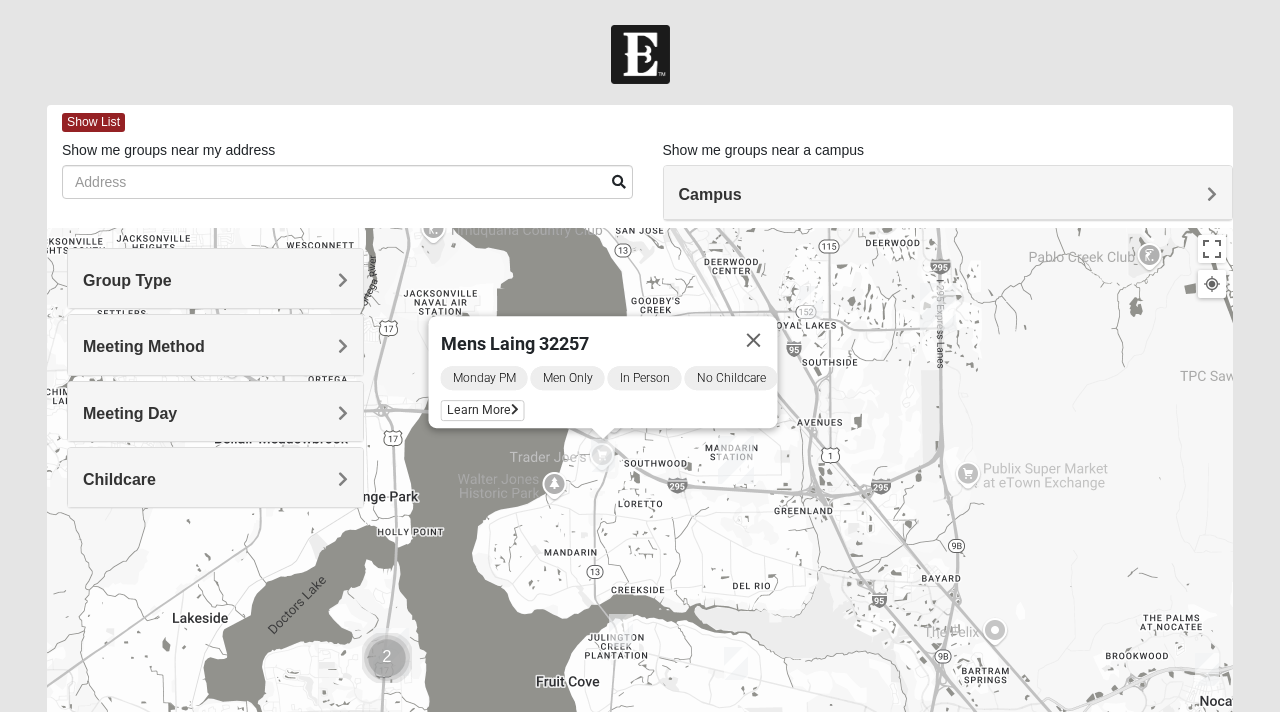 click at bounding box center [621, 630] 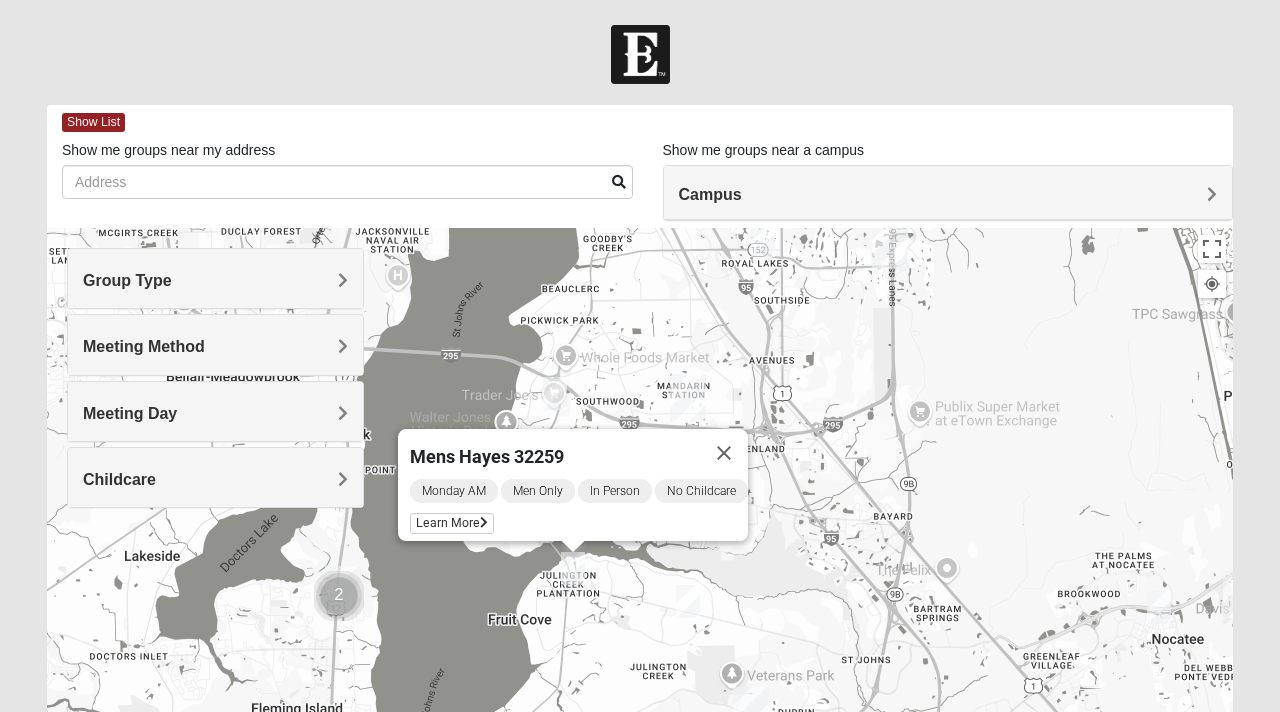 drag, startPoint x: 811, startPoint y: 633, endPoint x: 743, endPoint y: 545, distance: 111.21151 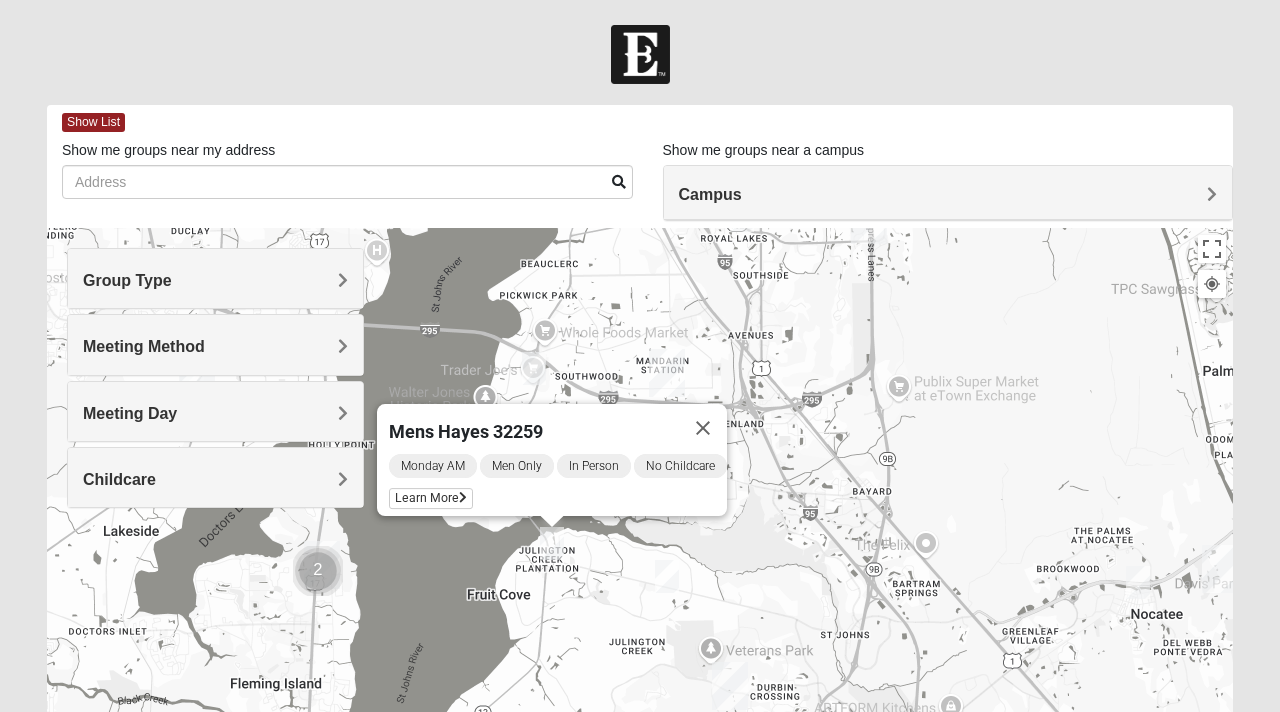 click at bounding box center [667, 576] 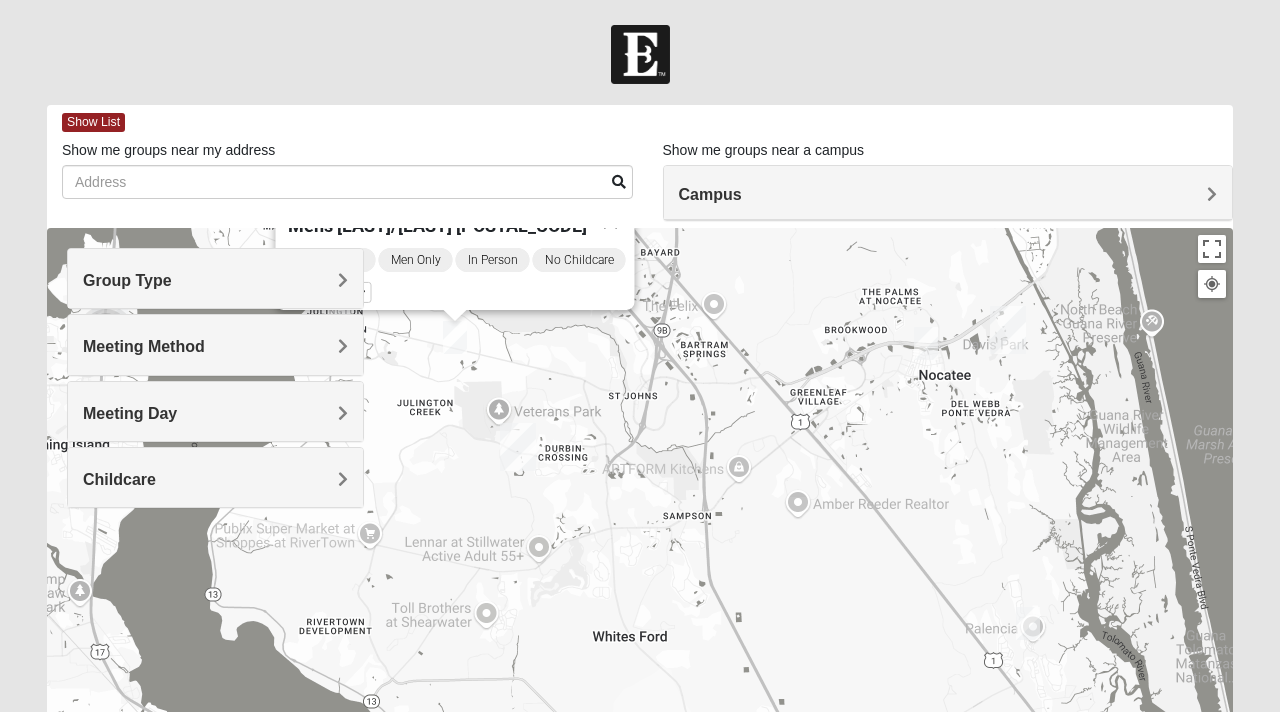 drag, startPoint x: 736, startPoint y: 616, endPoint x: 488, endPoint y: 383, distance: 340.2837 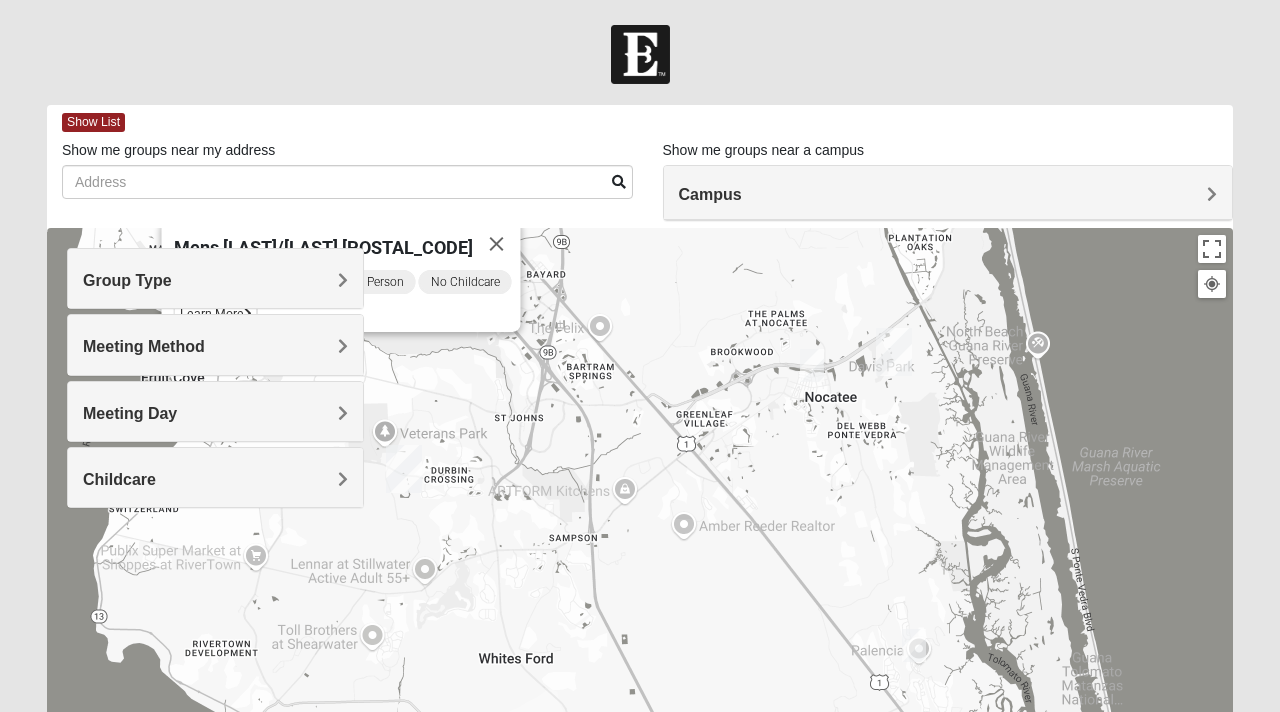 click at bounding box center [812, 365] 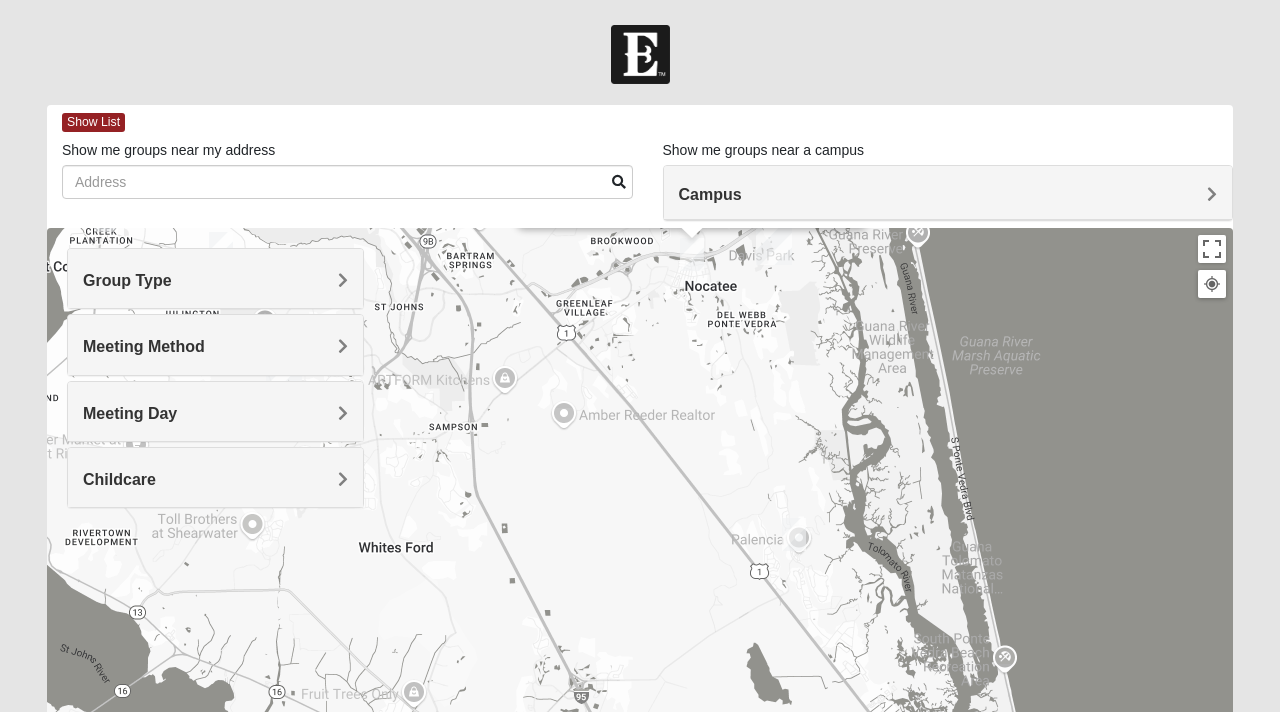 drag, startPoint x: 705, startPoint y: 486, endPoint x: 582, endPoint y: 298, distance: 224.66197 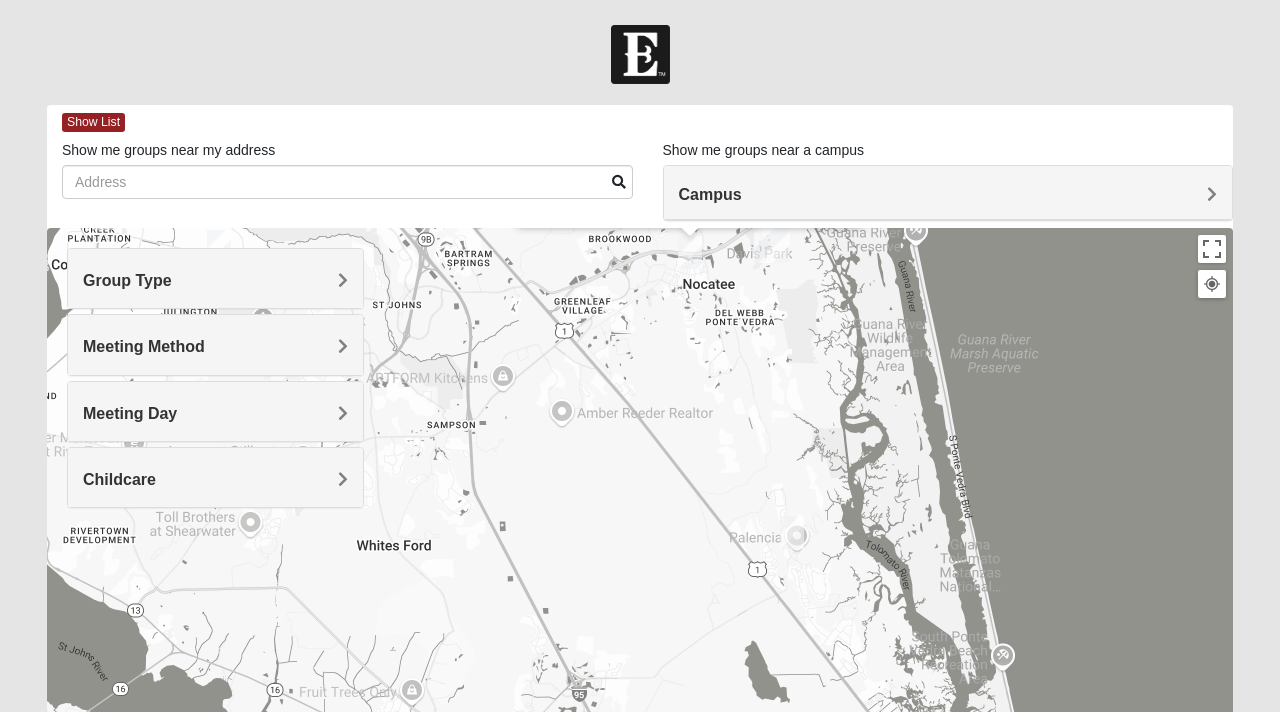 click at bounding box center [792, 532] 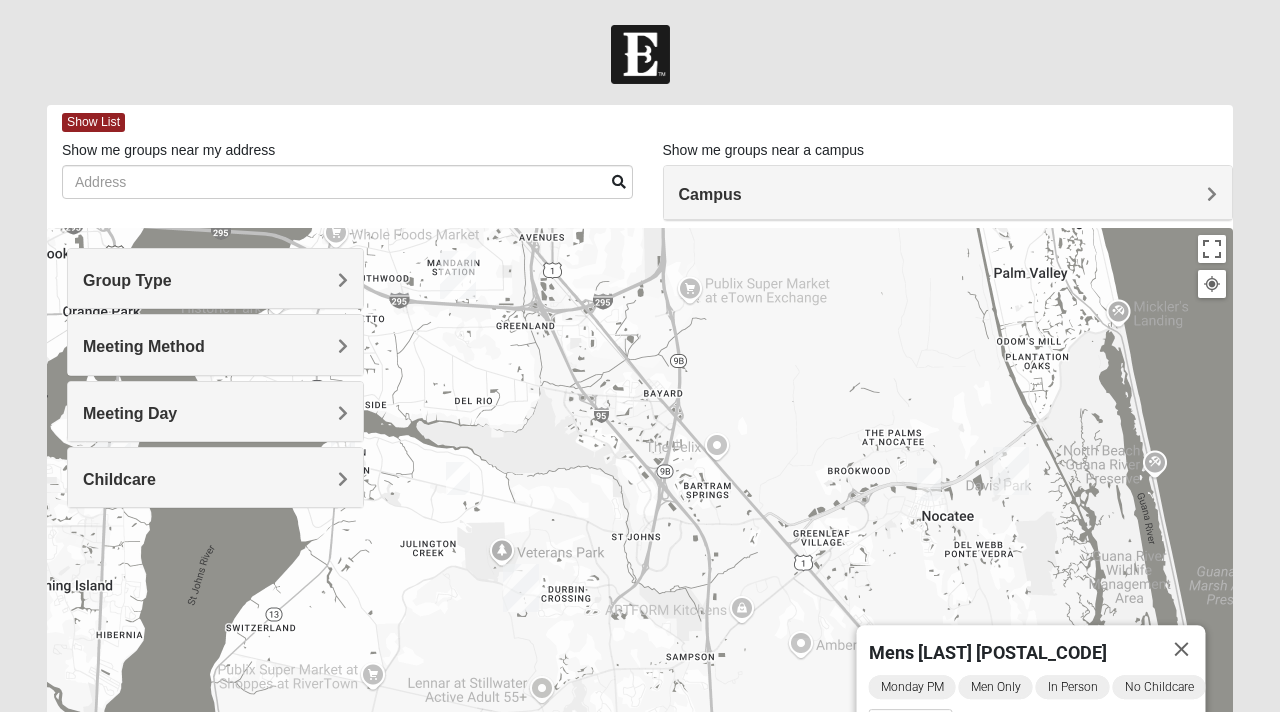 drag, startPoint x: 460, startPoint y: 452, endPoint x: 701, endPoint y: 692, distance: 340.1191 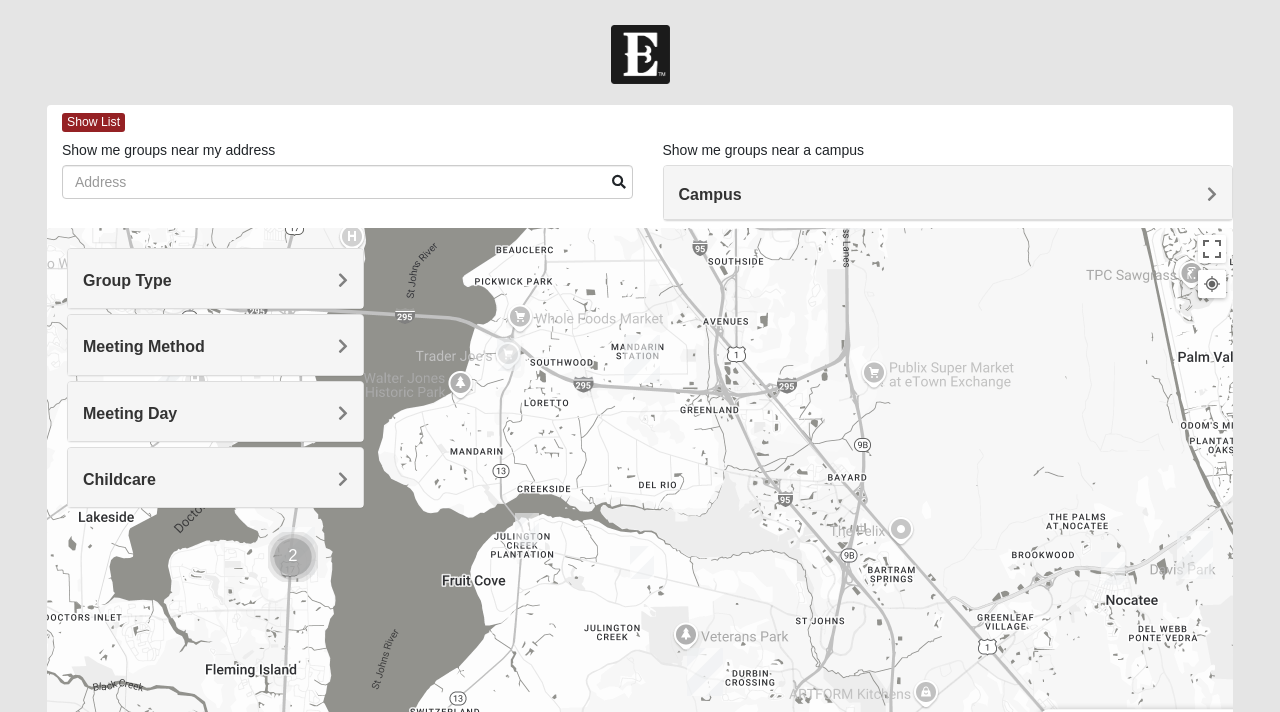 drag, startPoint x: 574, startPoint y: 430, endPoint x: 760, endPoint y: 516, distance: 204.9195 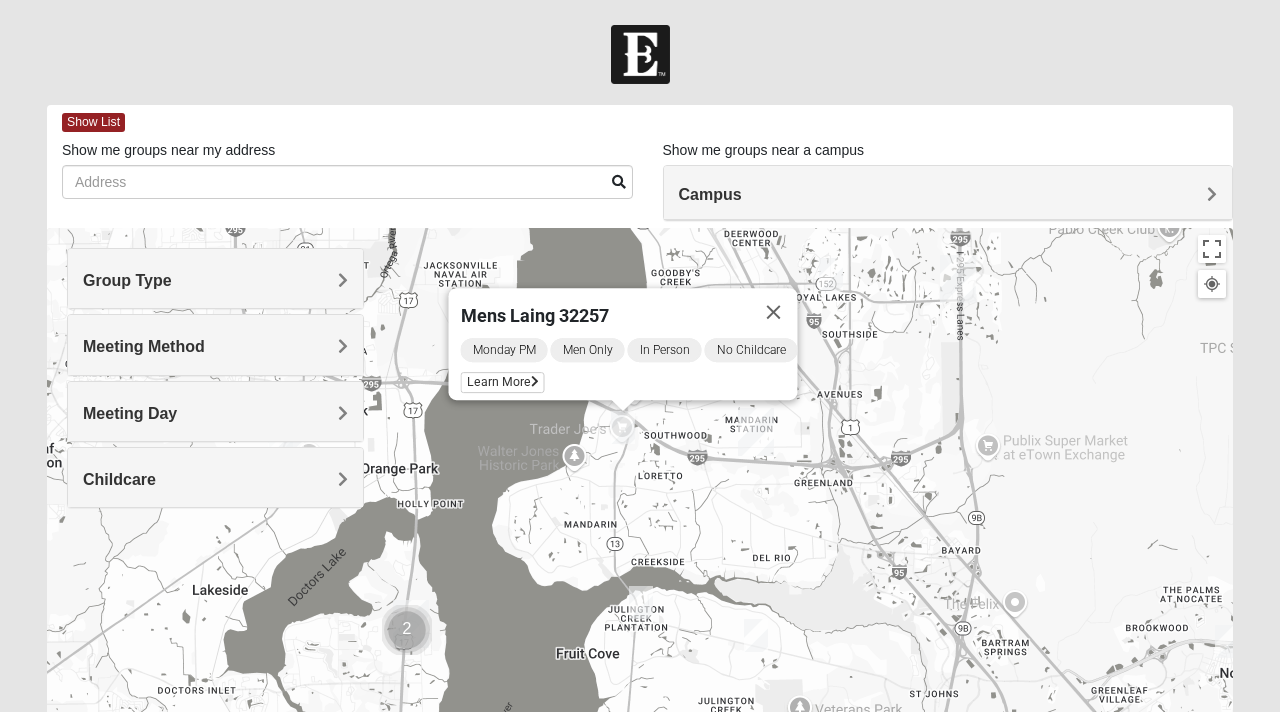 drag, startPoint x: 445, startPoint y: 448, endPoint x: 564, endPoint y: 437, distance: 119.507324 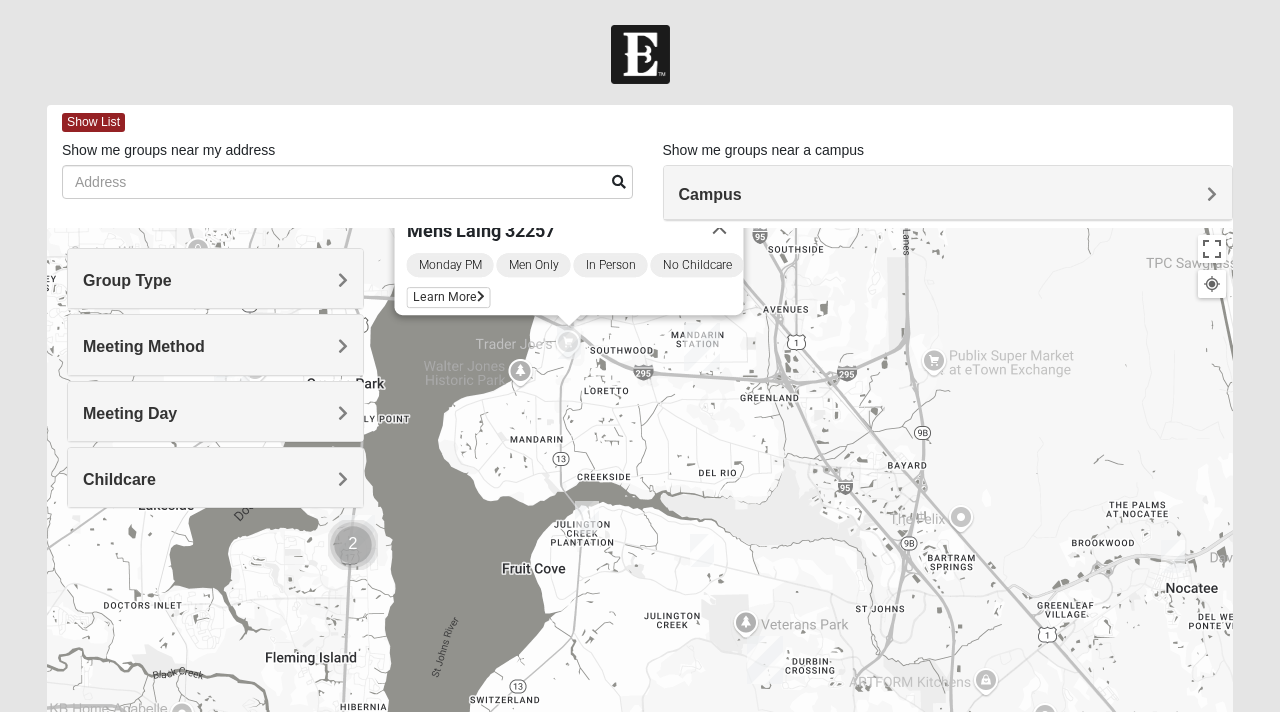 drag, startPoint x: 609, startPoint y: 539, endPoint x: 490, endPoint y: 368, distance: 208.33147 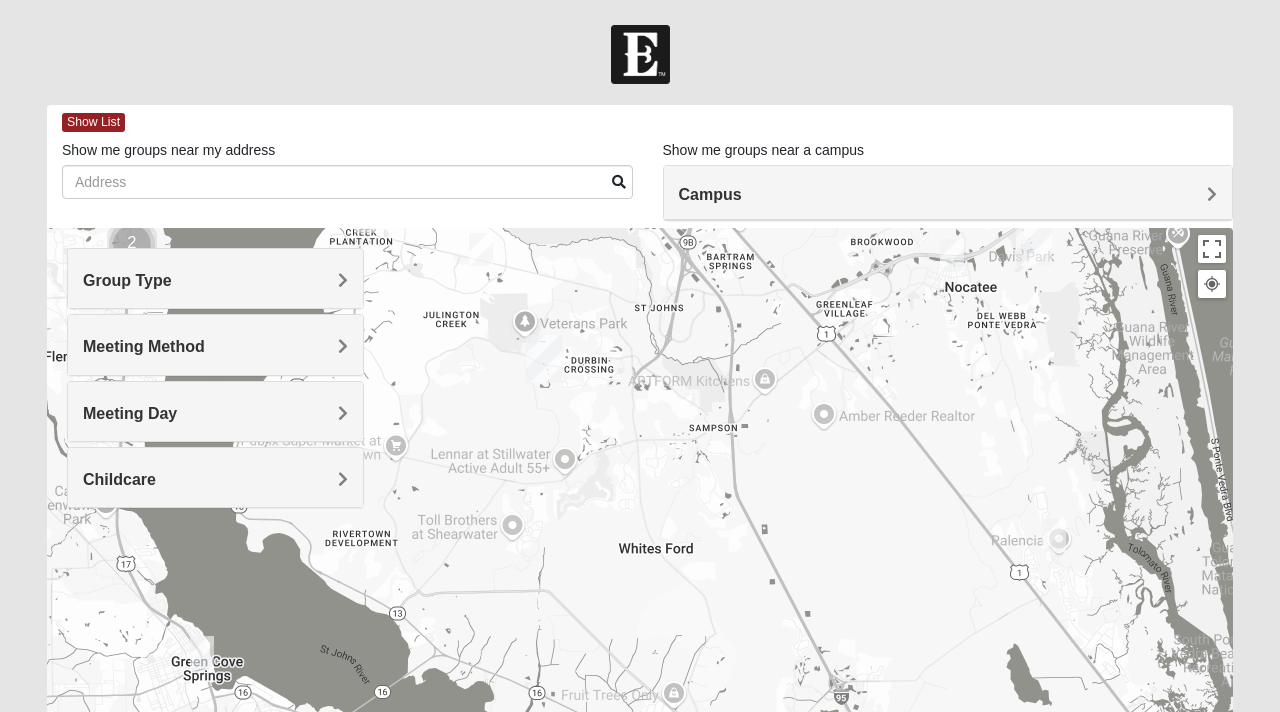 drag, startPoint x: 511, startPoint y: 366, endPoint x: 356, endPoint y: 143, distance: 271.57687 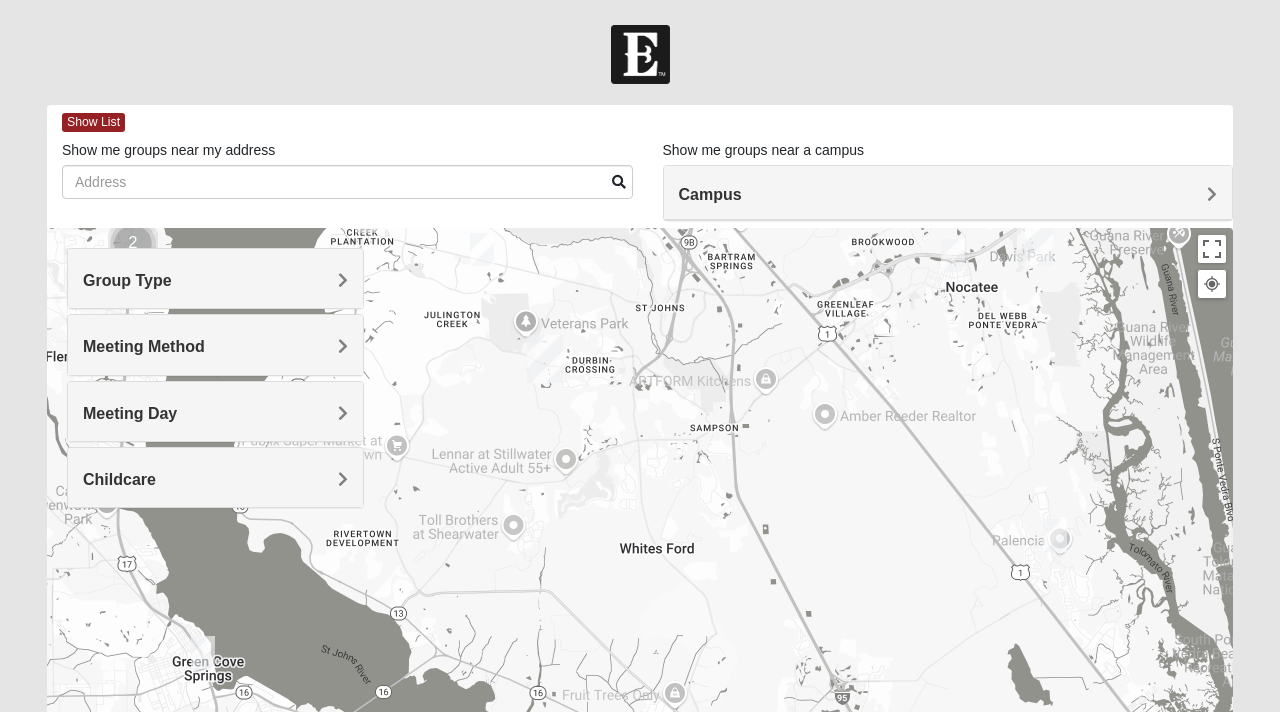 click at bounding box center [203, 652] 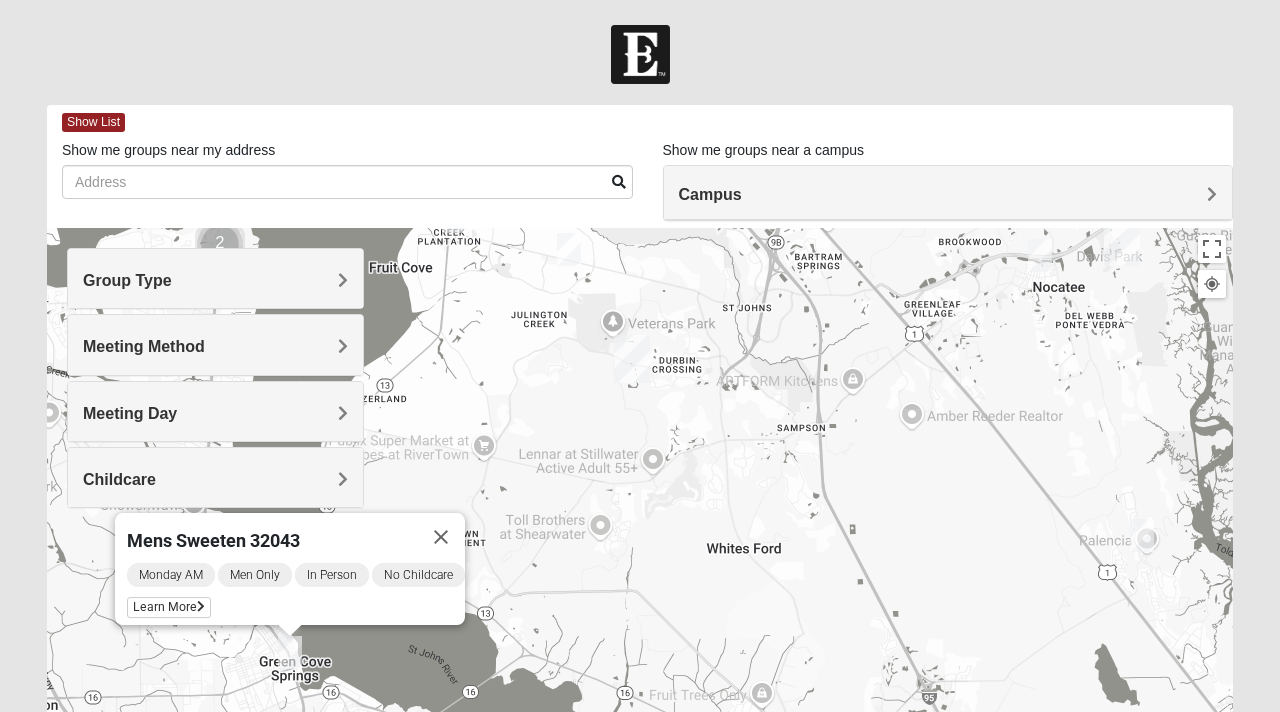 click on "Meeting Day" at bounding box center (215, 413) 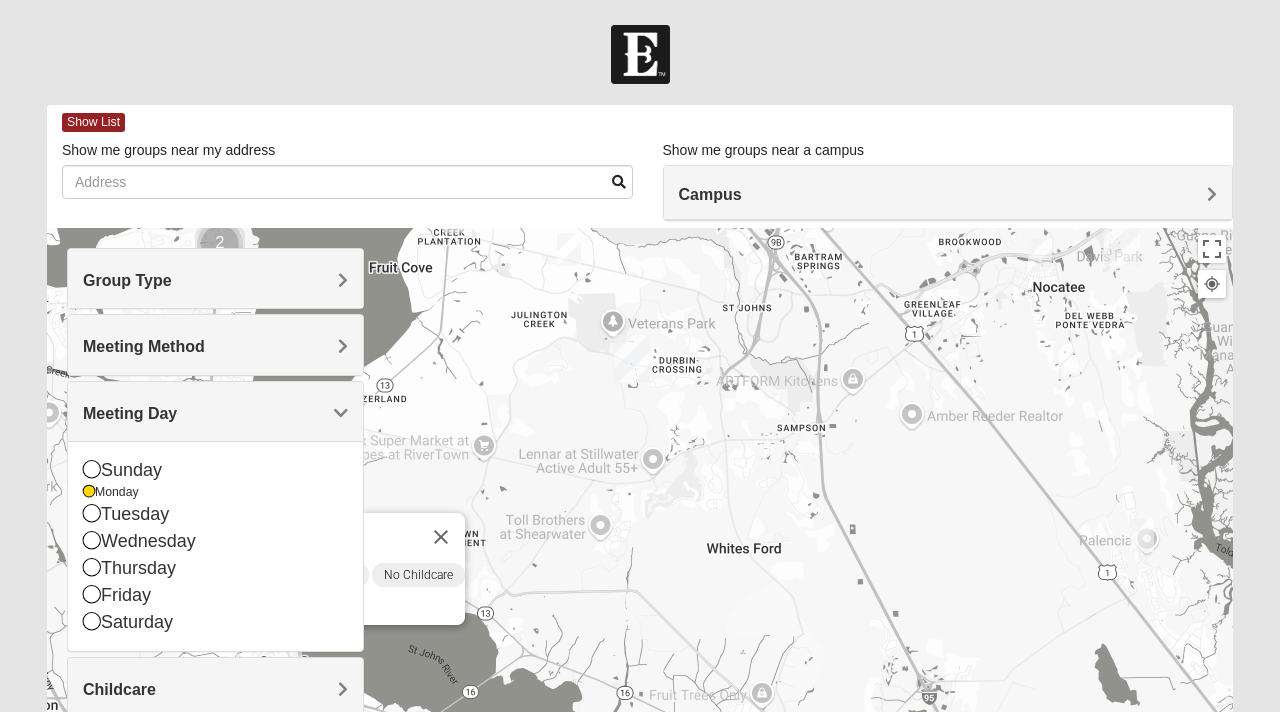click on "Meeting Day" at bounding box center (215, 413) 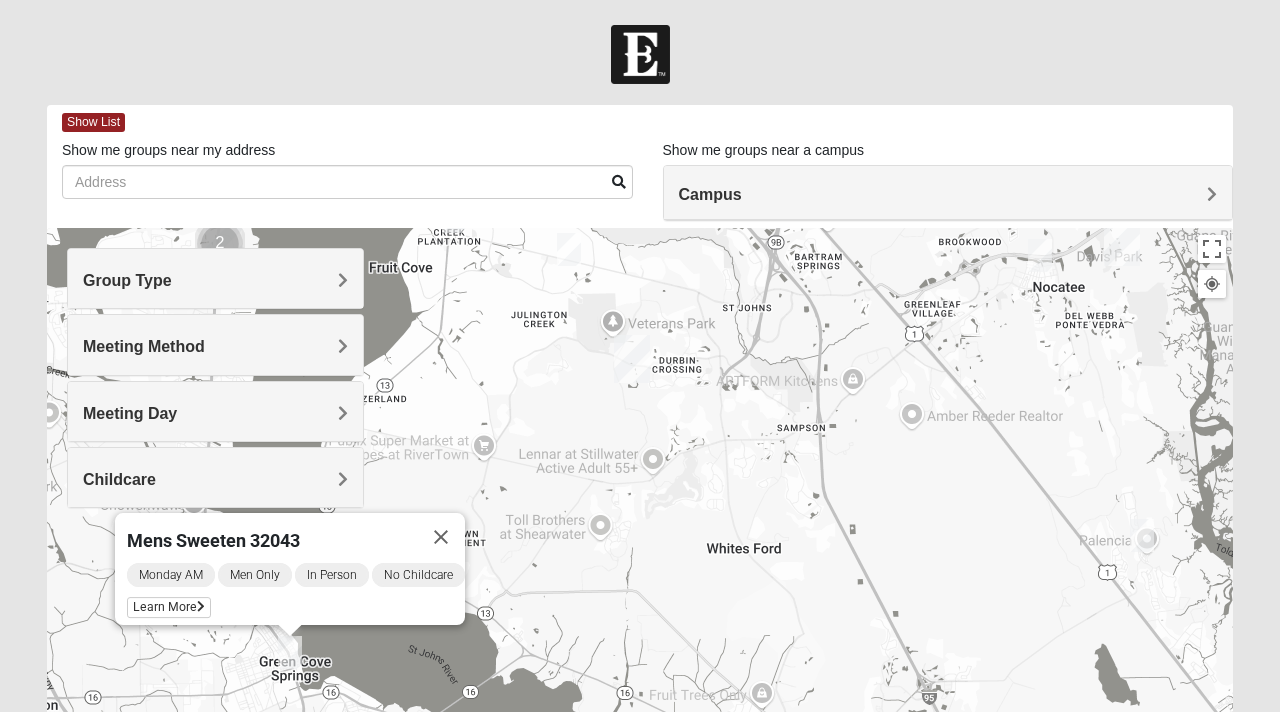click on "Meeting Method" at bounding box center (215, 344) 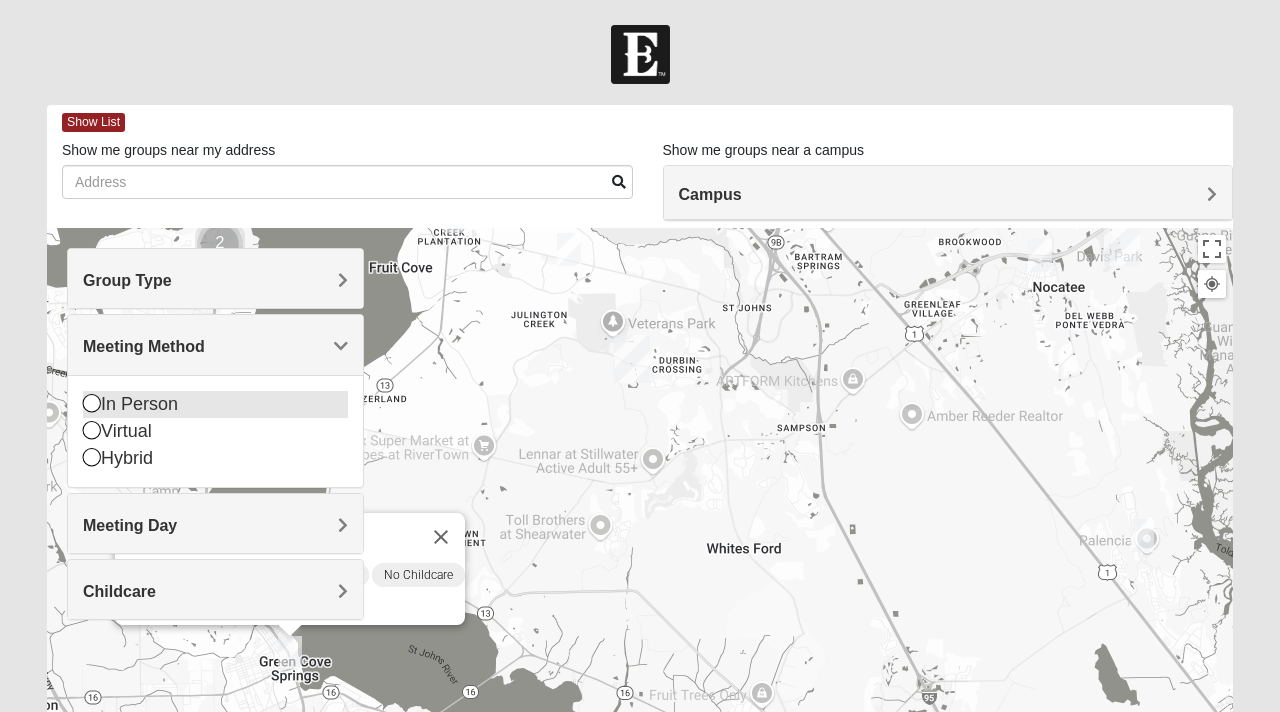 click on "In Person" at bounding box center (215, 404) 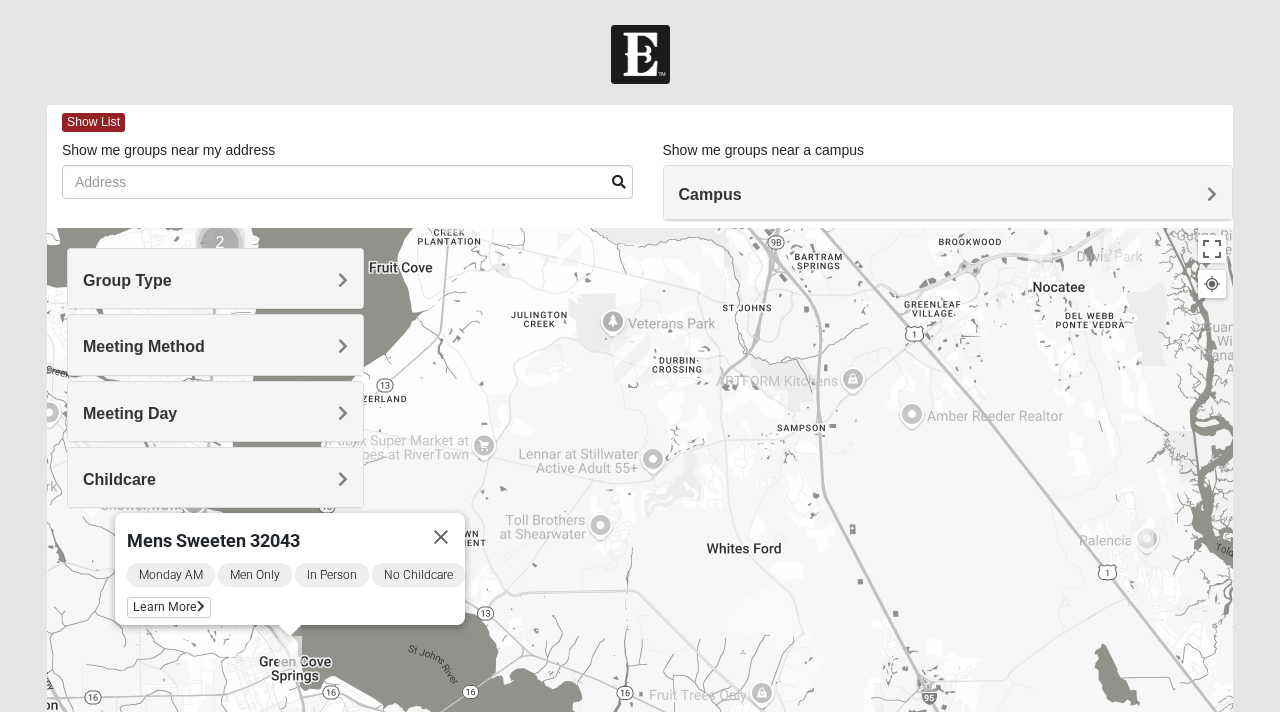 click on "Group Type" at bounding box center (215, 280) 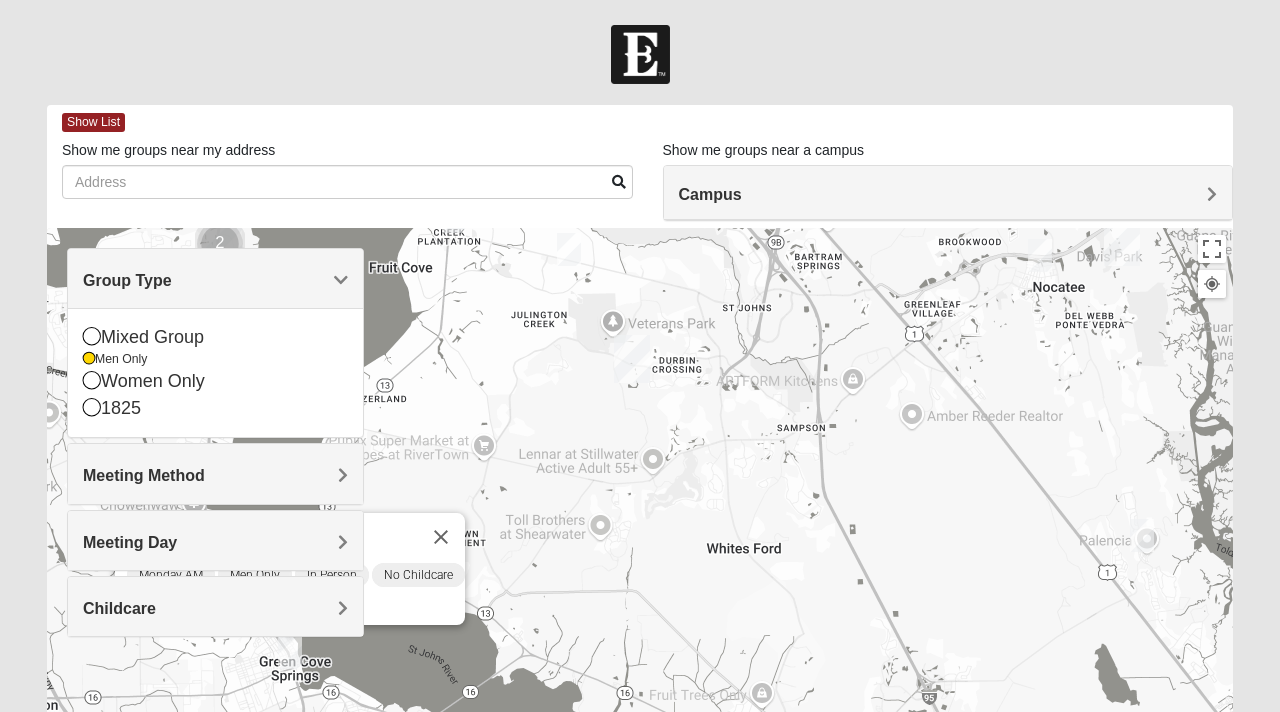 click on "Group Type" at bounding box center [215, 280] 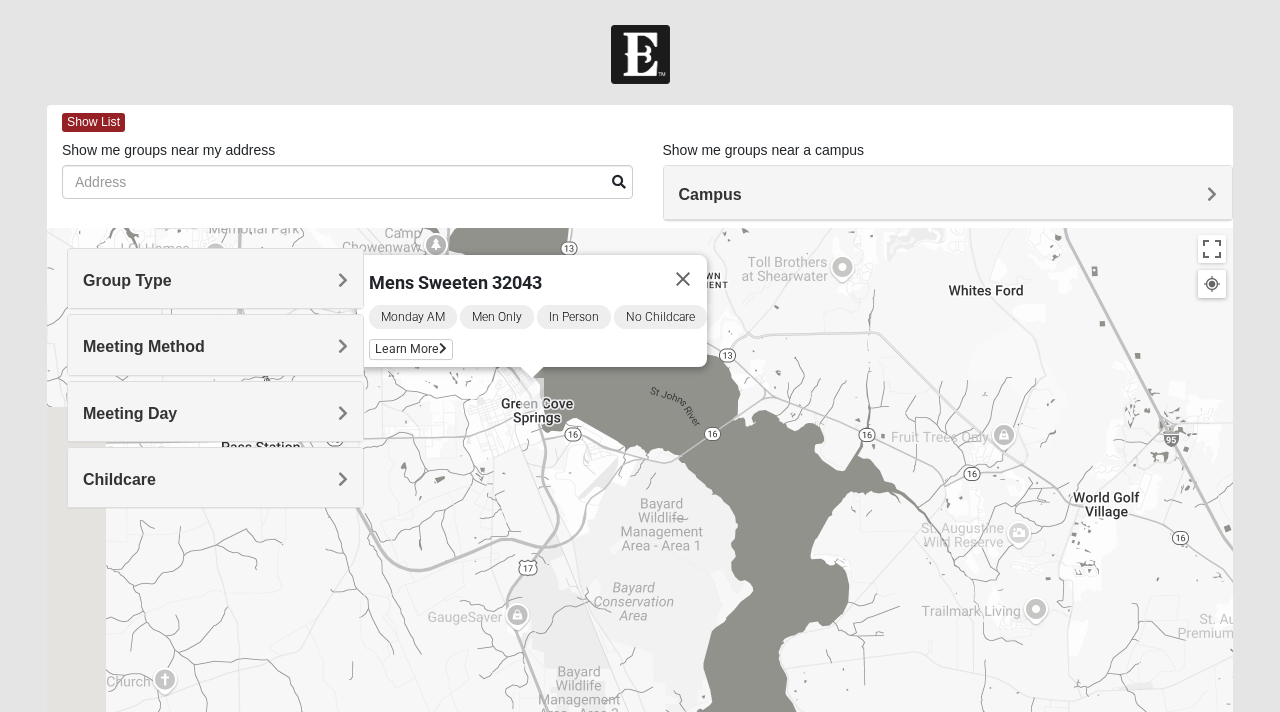 drag, startPoint x: 507, startPoint y: 567, endPoint x: 762, endPoint y: 299, distance: 369.93106 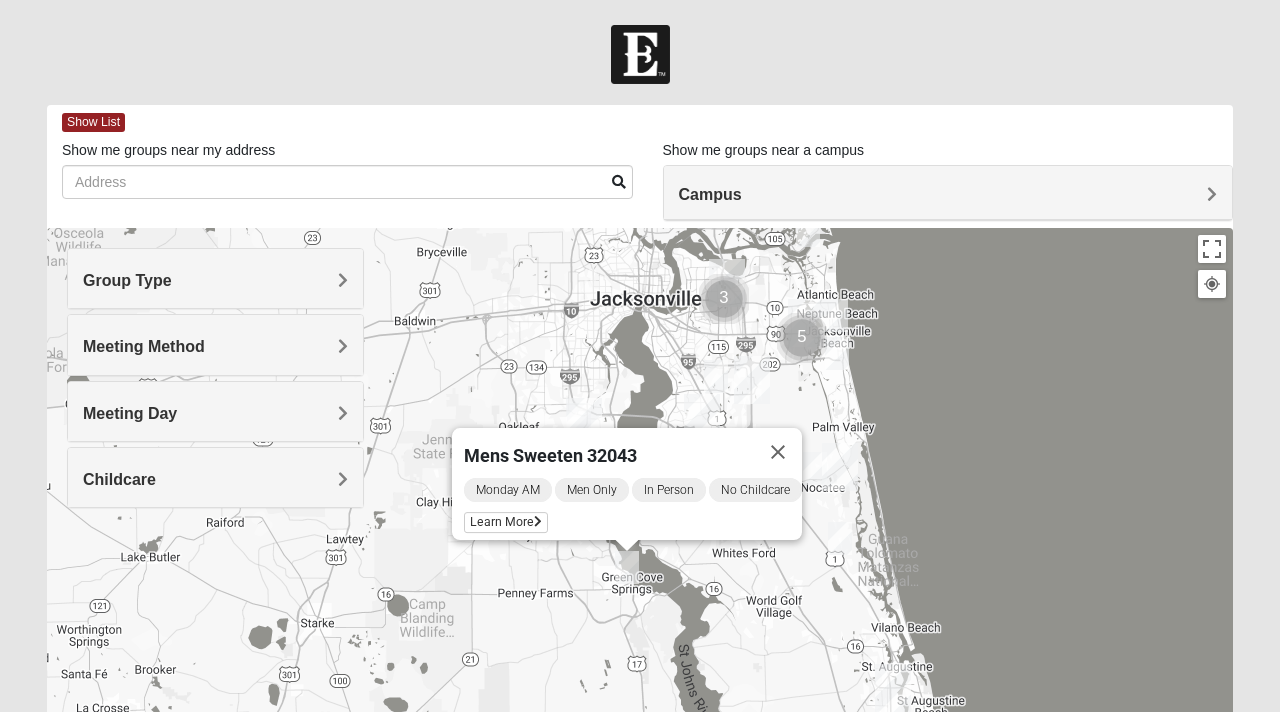 drag, startPoint x: 822, startPoint y: 400, endPoint x: 717, endPoint y: 608, distance: 233 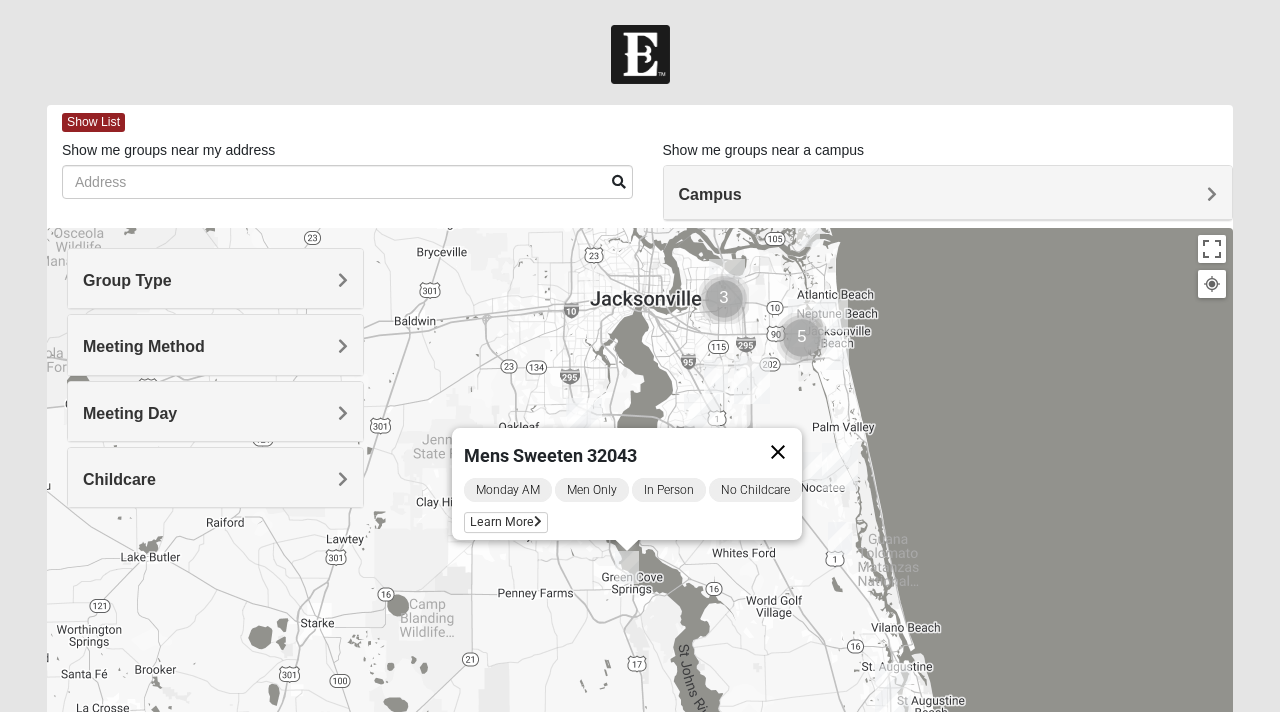 click at bounding box center (778, 452) 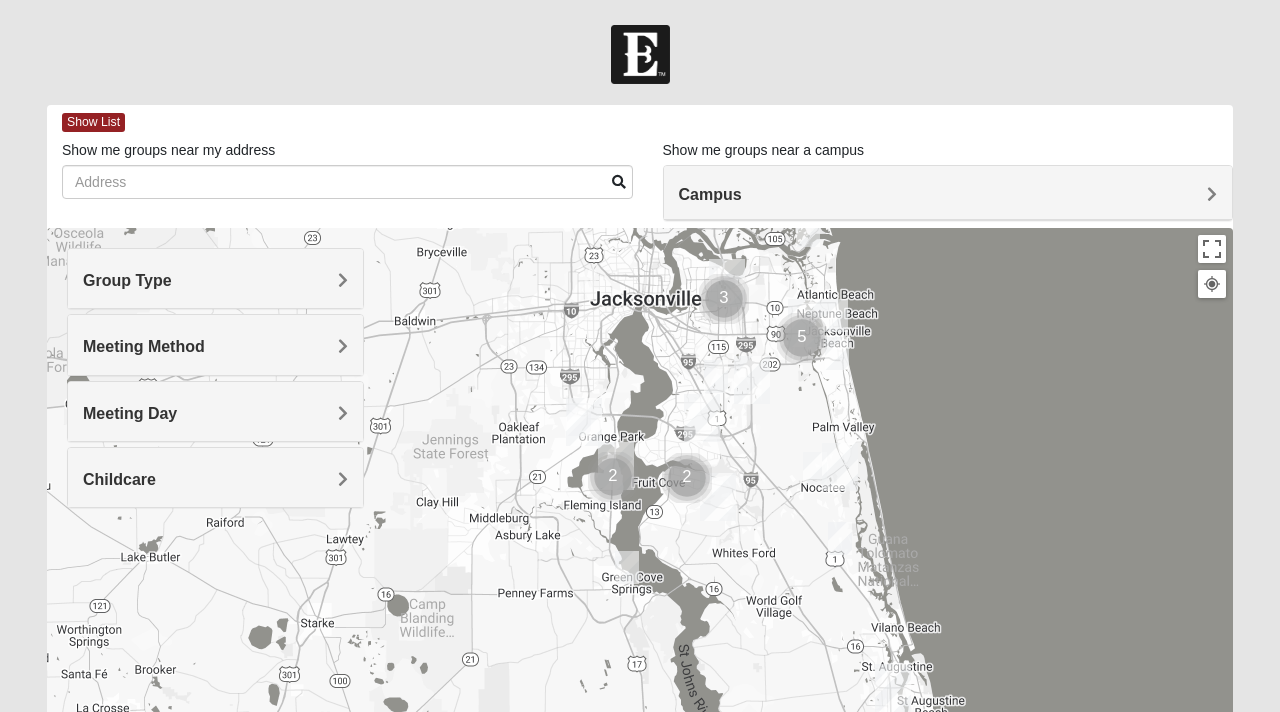 click at bounding box center (584, 422) 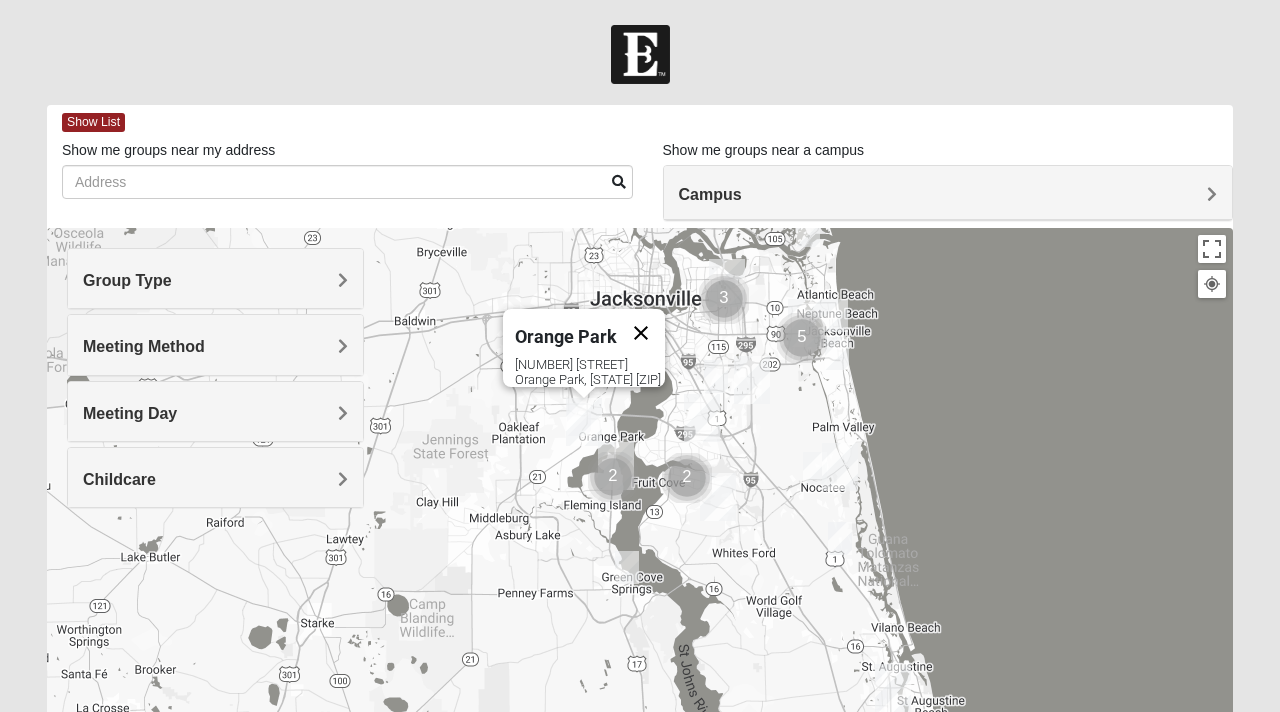 click at bounding box center [641, 333] 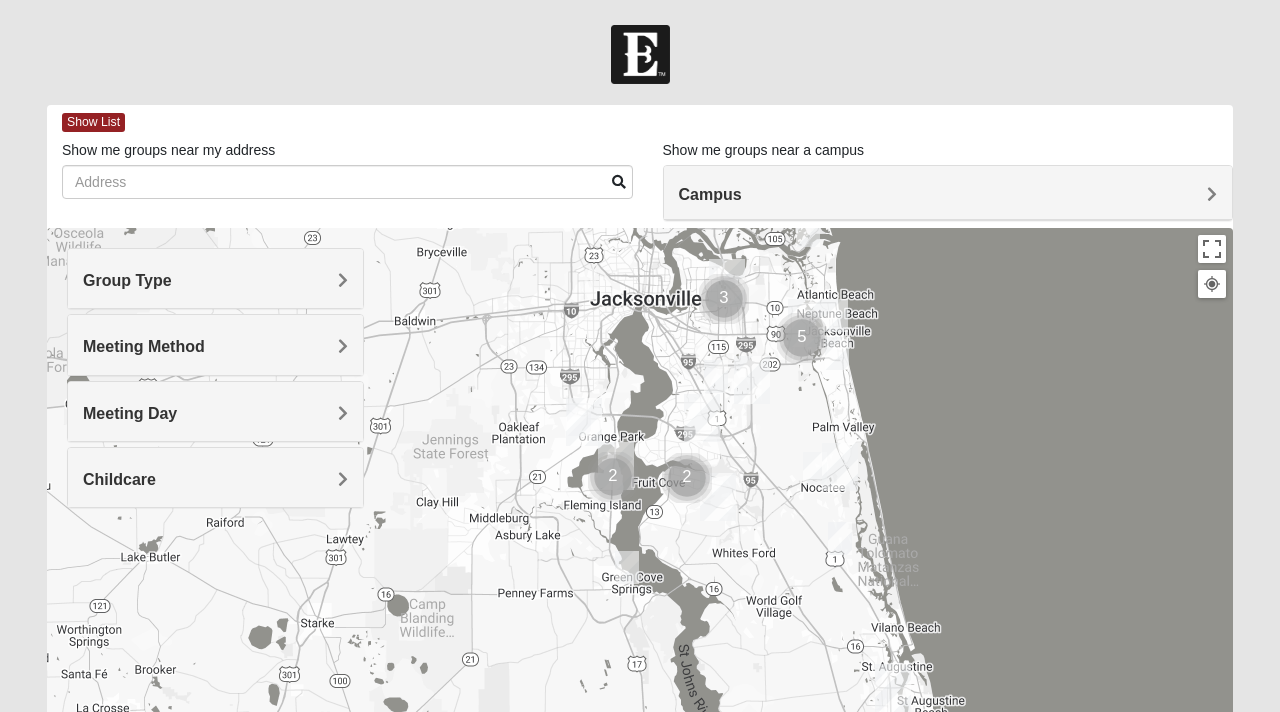 click at bounding box center (687, 478) 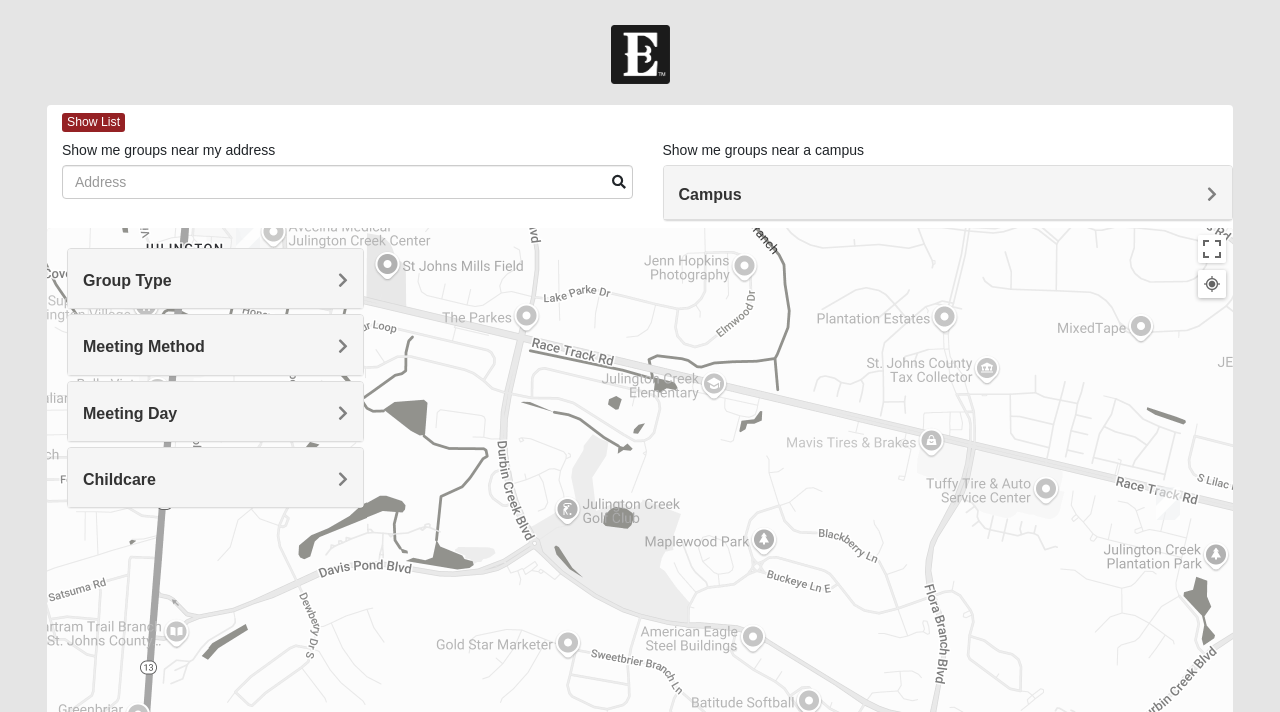drag, startPoint x: 640, startPoint y: 574, endPoint x: 712, endPoint y: 330, distance: 254.40126 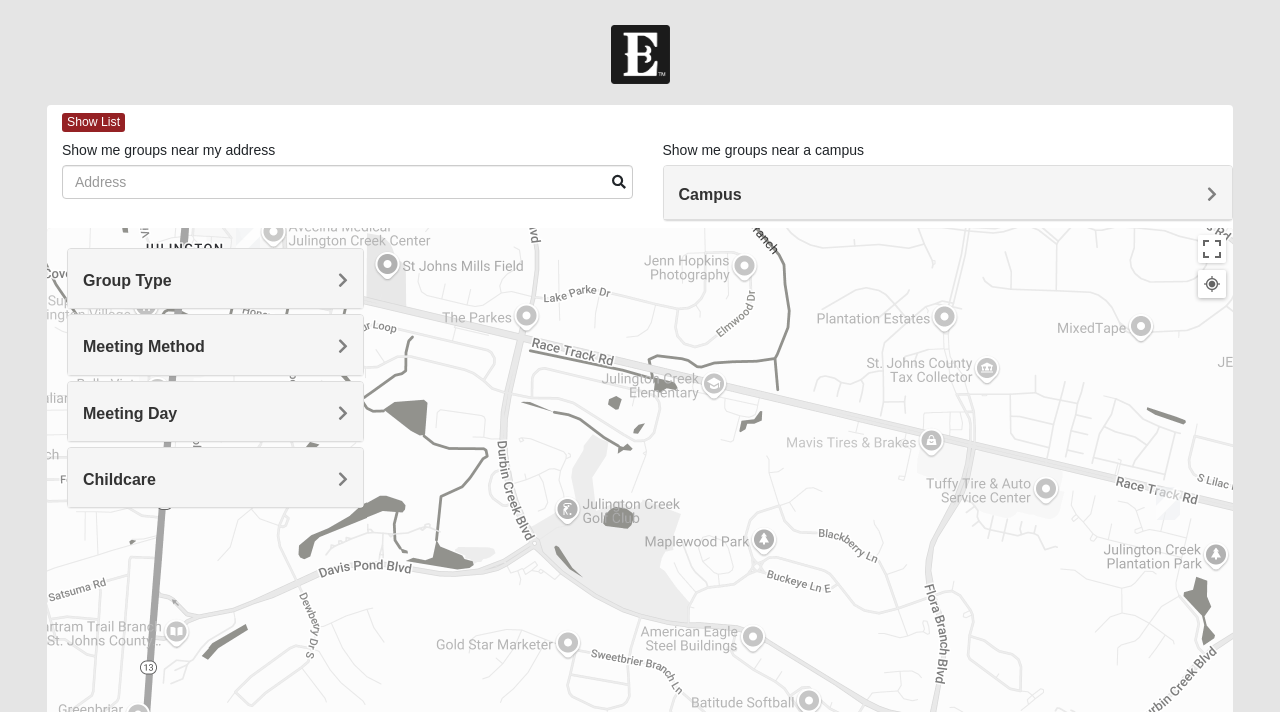 click at bounding box center (1168, 503) 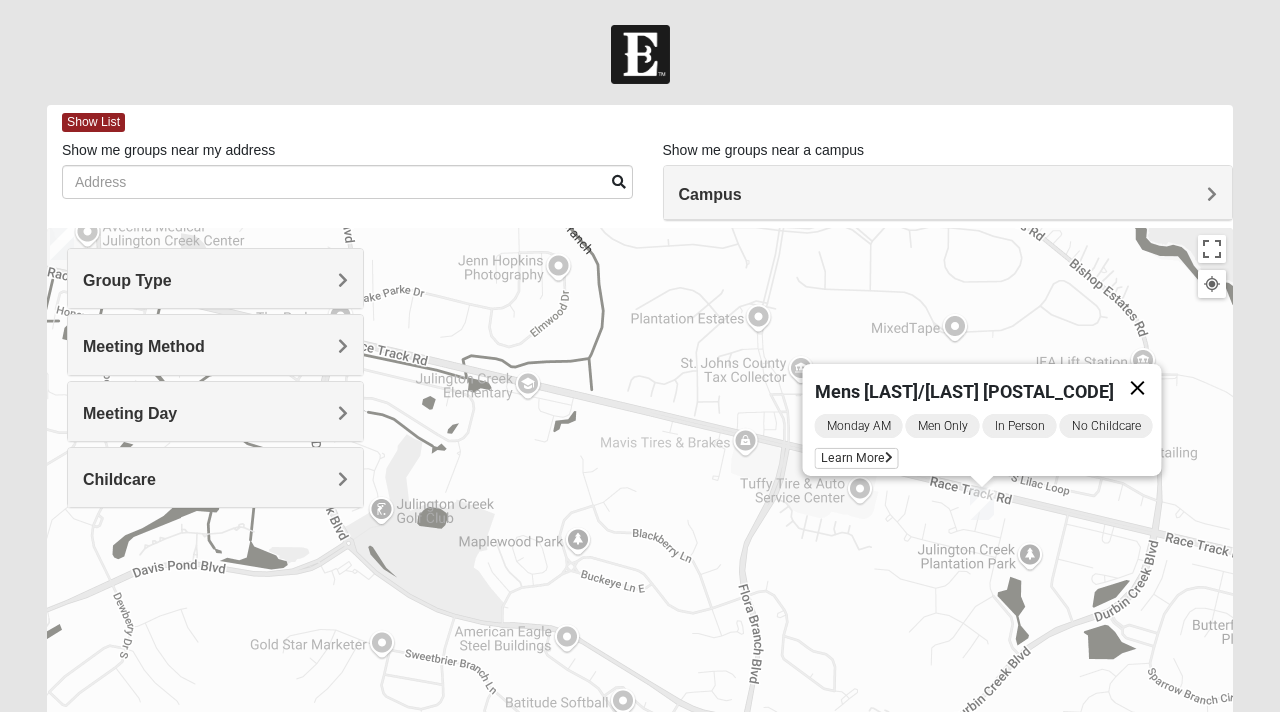 click at bounding box center [1138, 388] 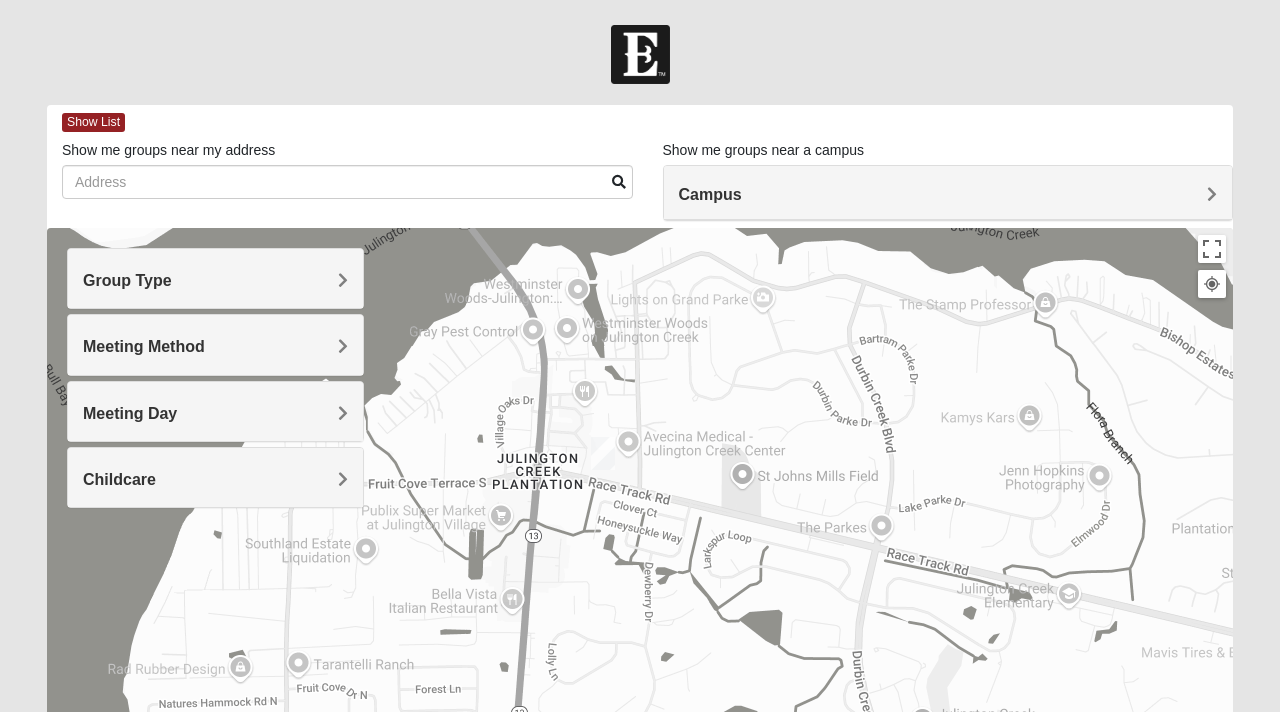 drag, startPoint x: 629, startPoint y: 386, endPoint x: 1174, endPoint y: 596, distance: 584.0591 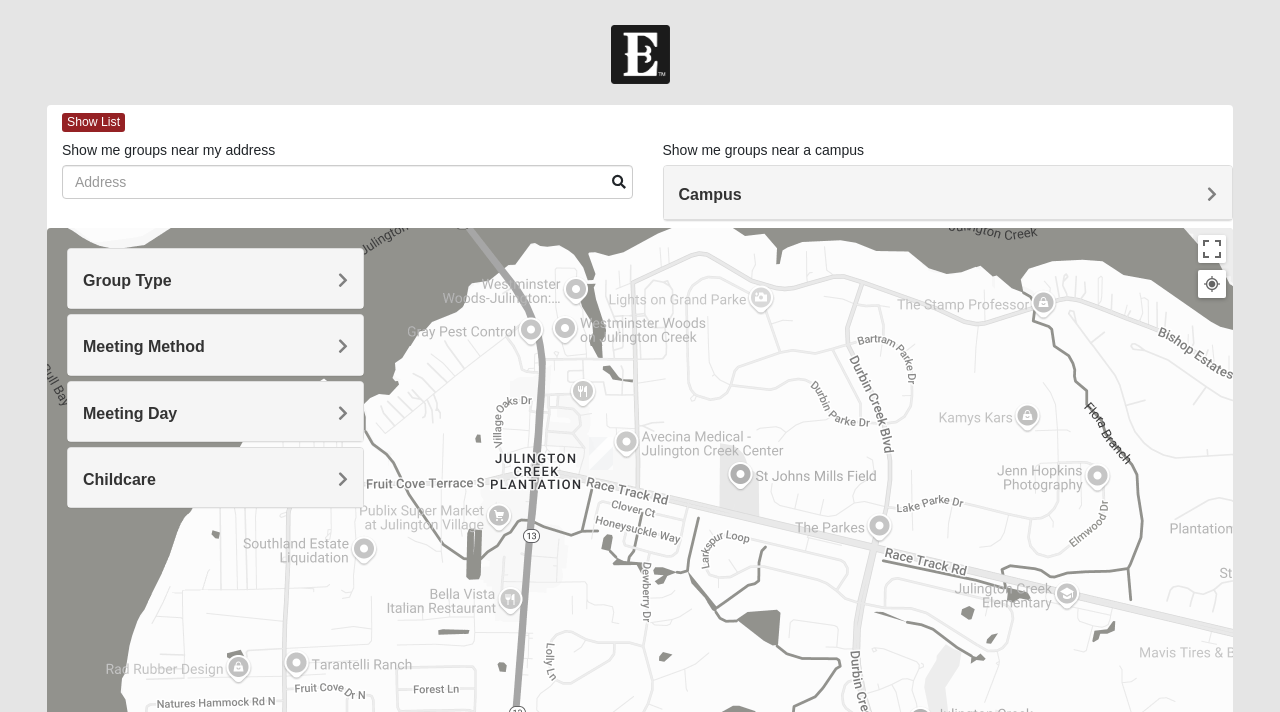 click at bounding box center [601, 453] 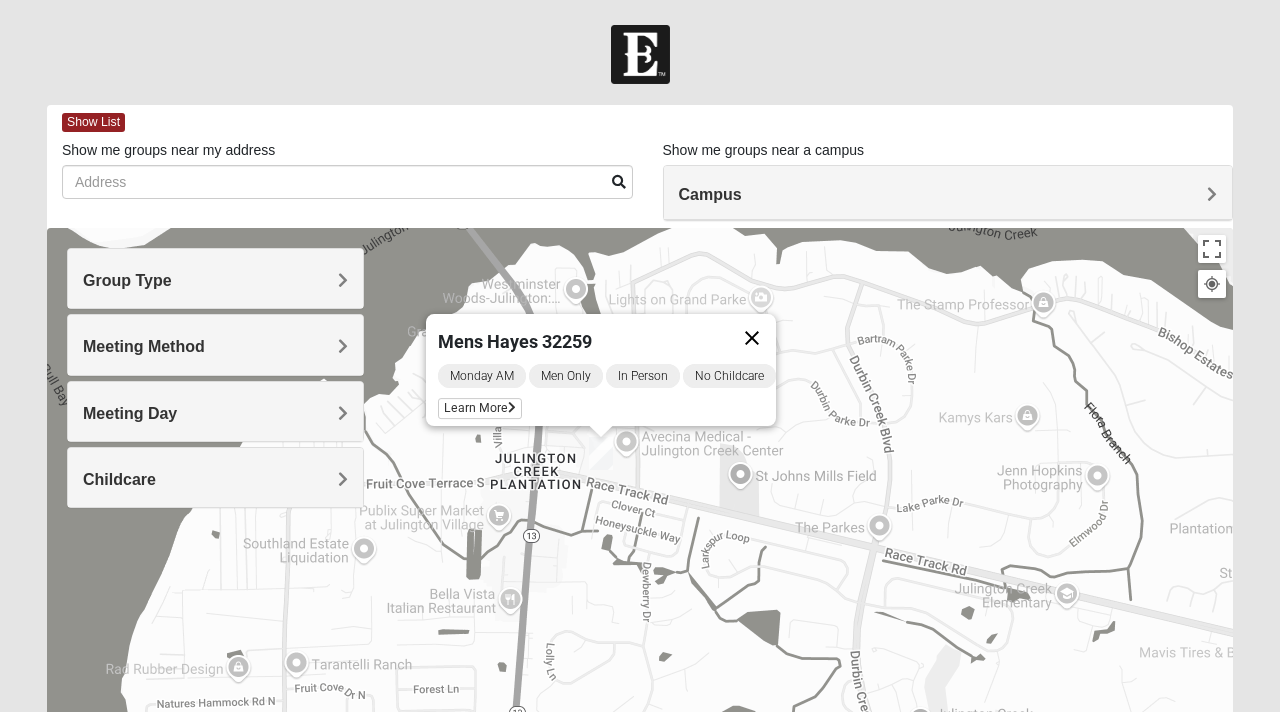 click at bounding box center (752, 338) 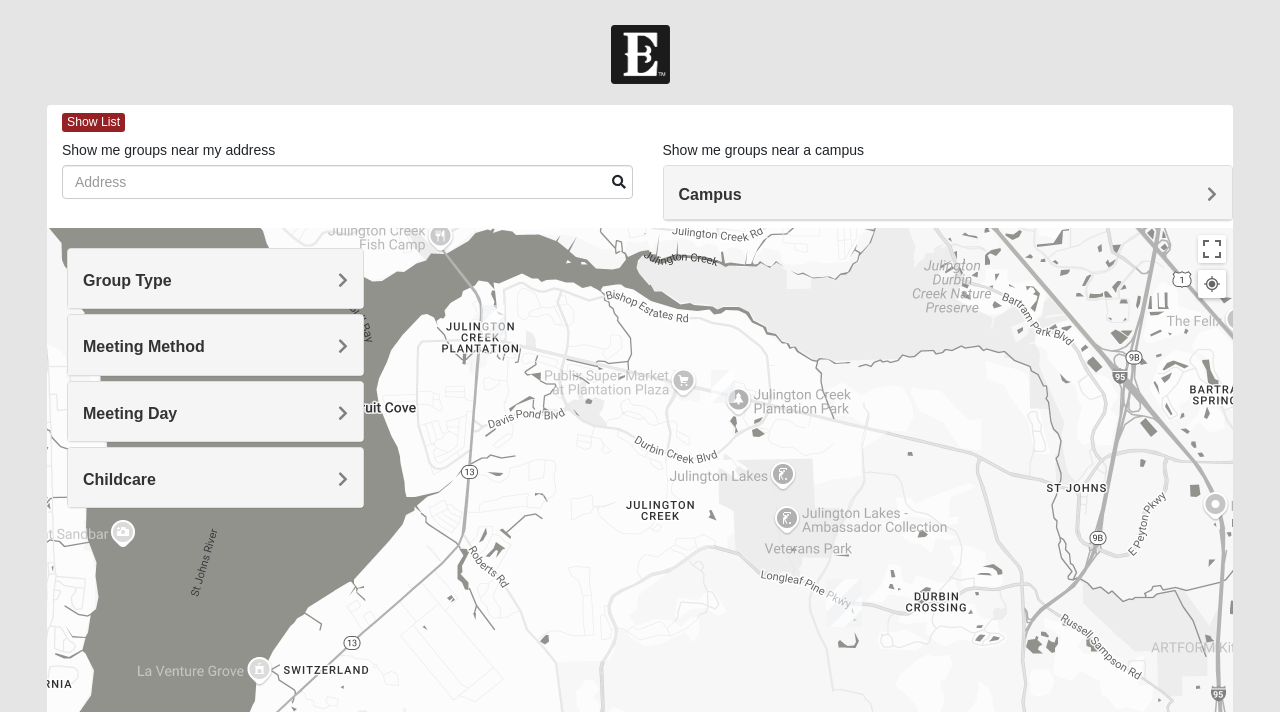 drag, startPoint x: 1034, startPoint y: 553, endPoint x: 600, endPoint y: 356, distance: 476.6183 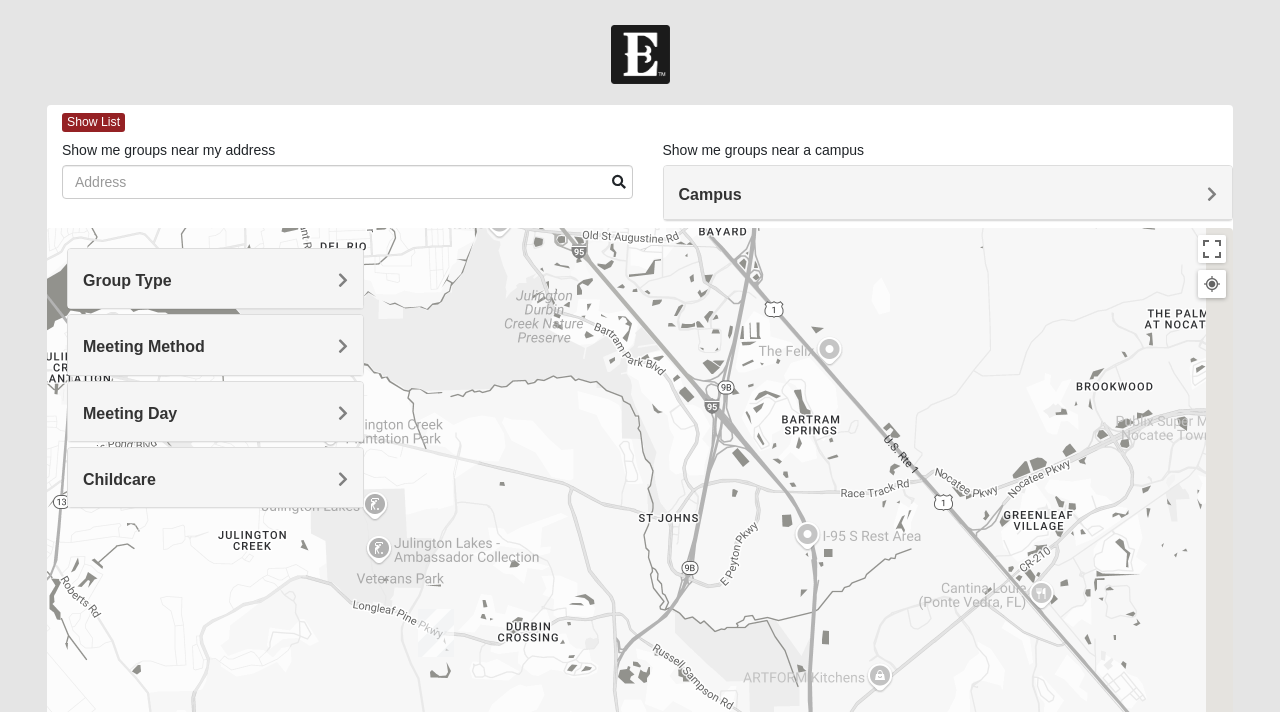 drag, startPoint x: 827, startPoint y: 352, endPoint x: 413, endPoint y: 381, distance: 415.01447 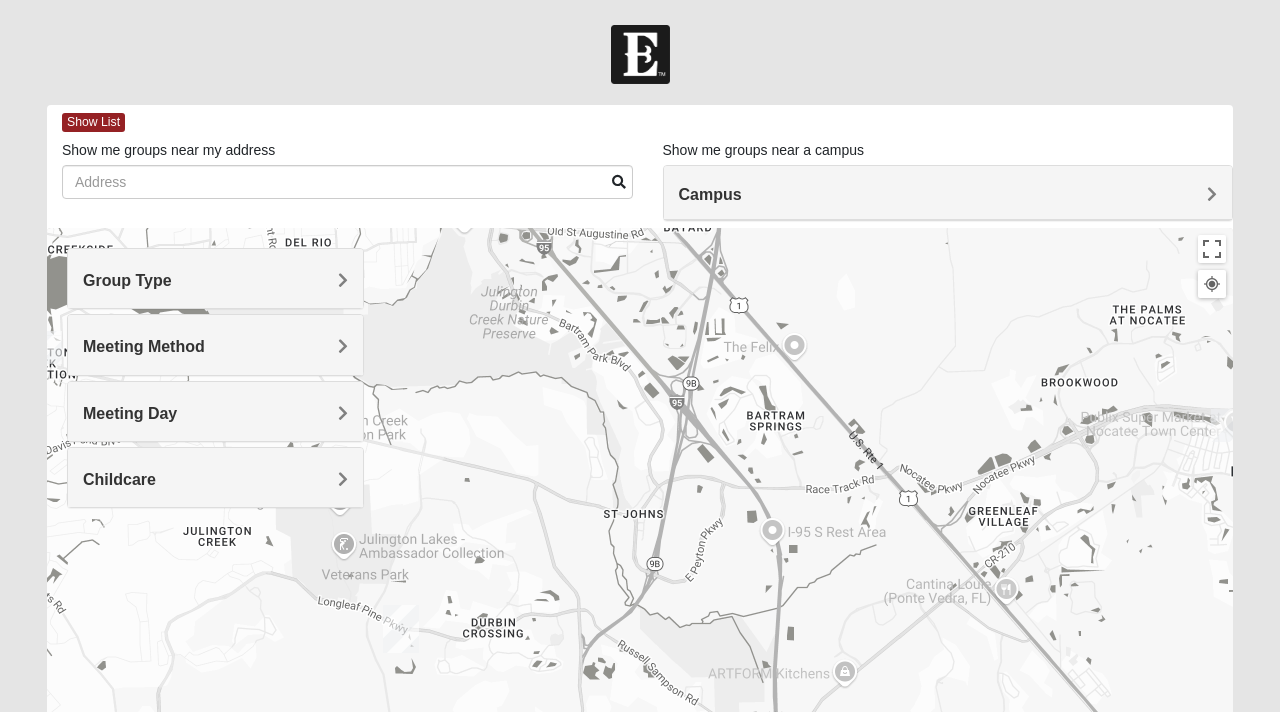 drag, startPoint x: 838, startPoint y: 480, endPoint x: 804, endPoint y: 476, distance: 34.234486 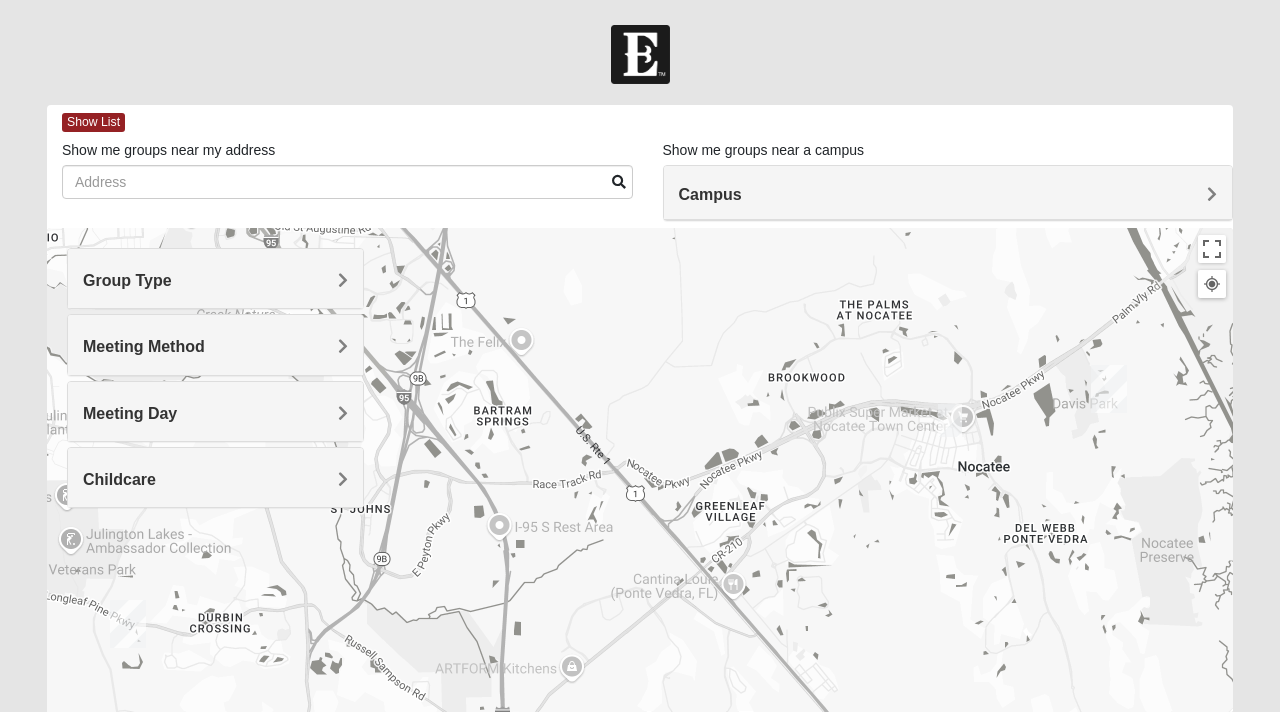 drag, startPoint x: 835, startPoint y: 468, endPoint x: 558, endPoint y: 465, distance: 277.01624 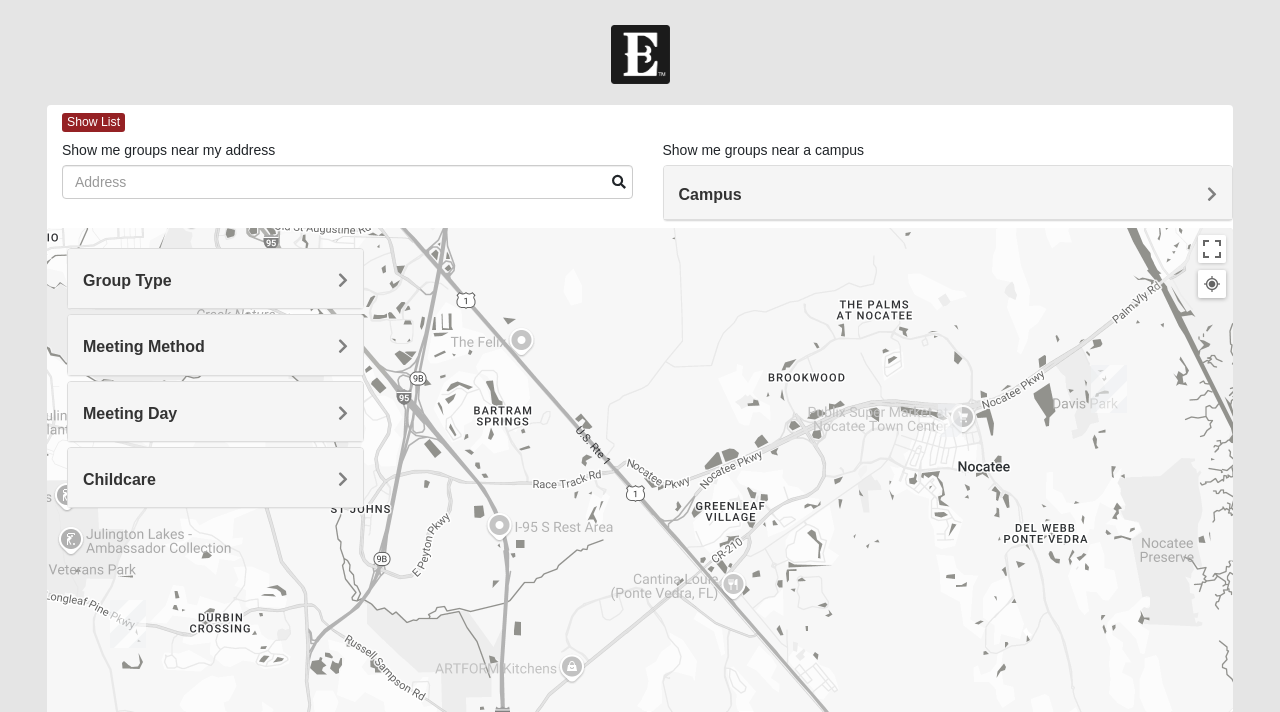 click at bounding box center [950, 420] 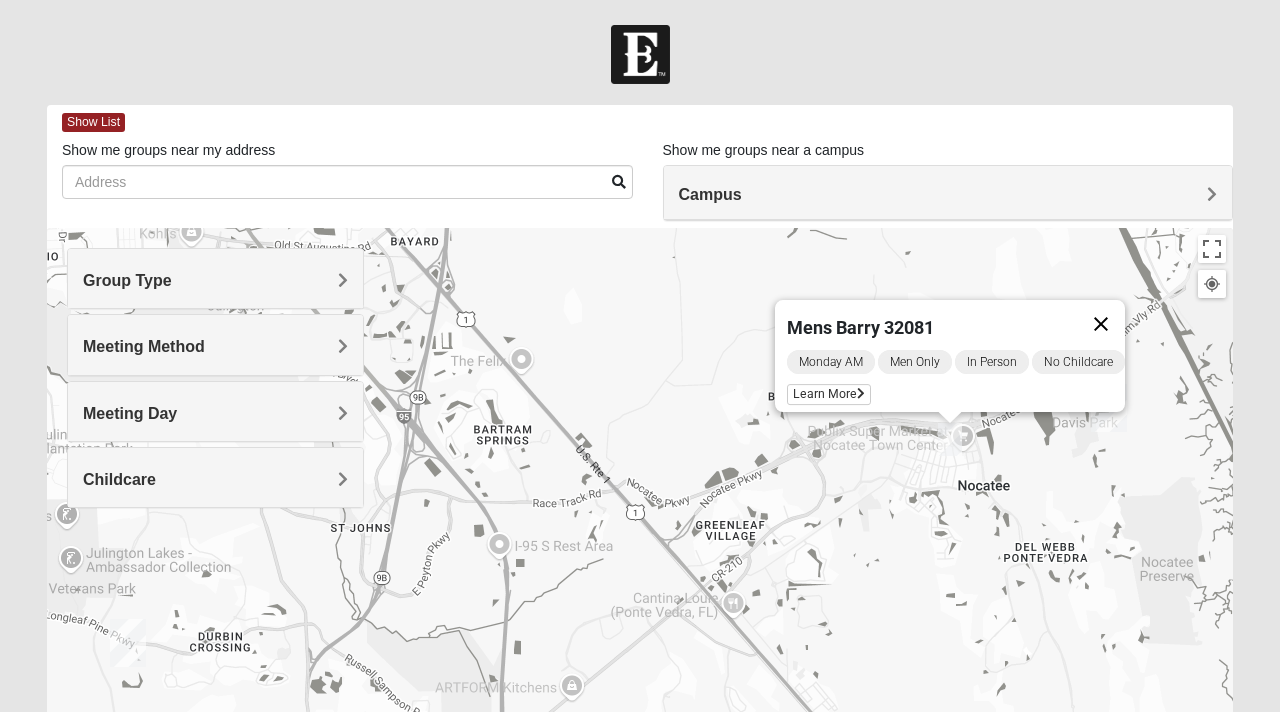 click at bounding box center (1101, 324) 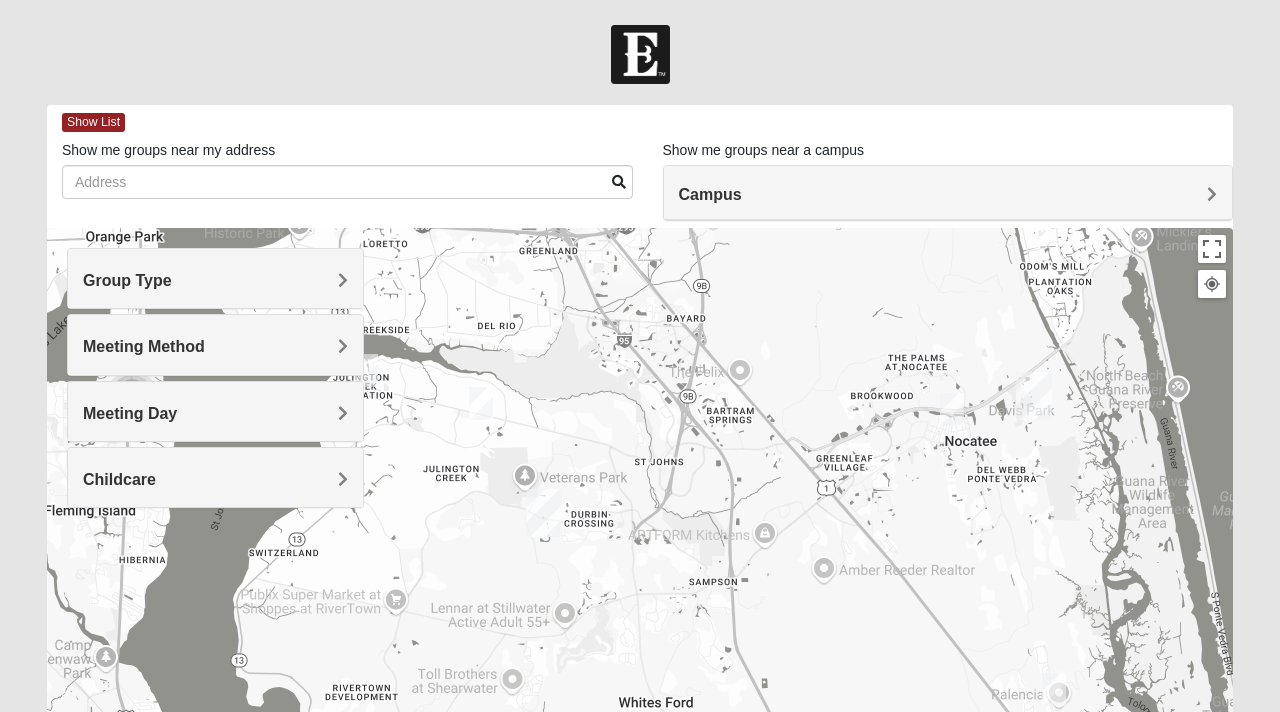 drag, startPoint x: 326, startPoint y: 612, endPoint x: 651, endPoint y: 504, distance: 342.47482 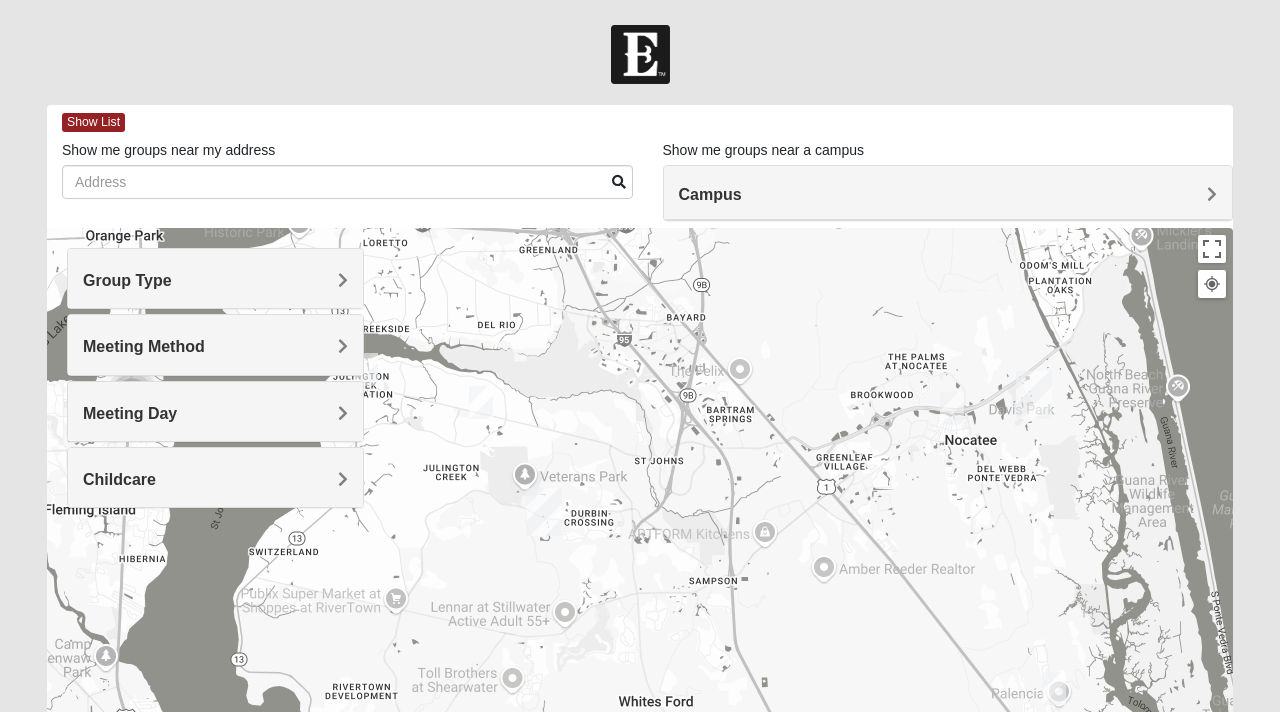 click at bounding box center [1054, 688] 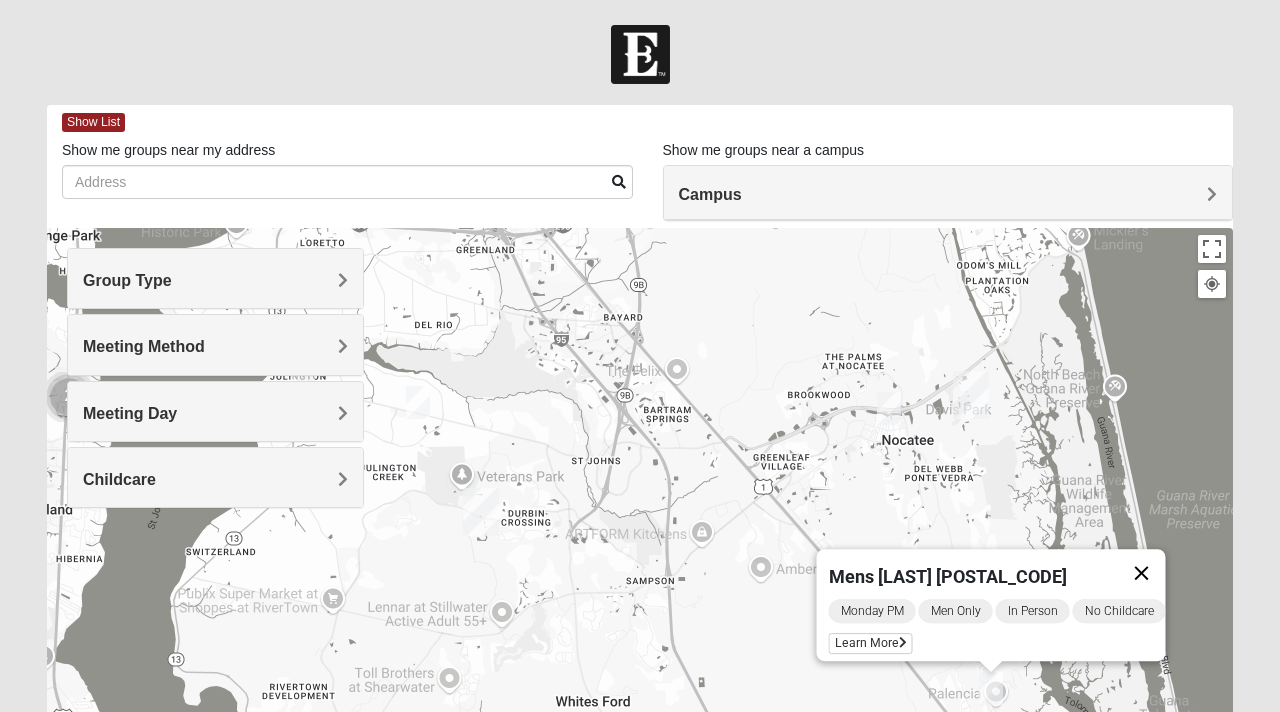 click at bounding box center (1142, 573) 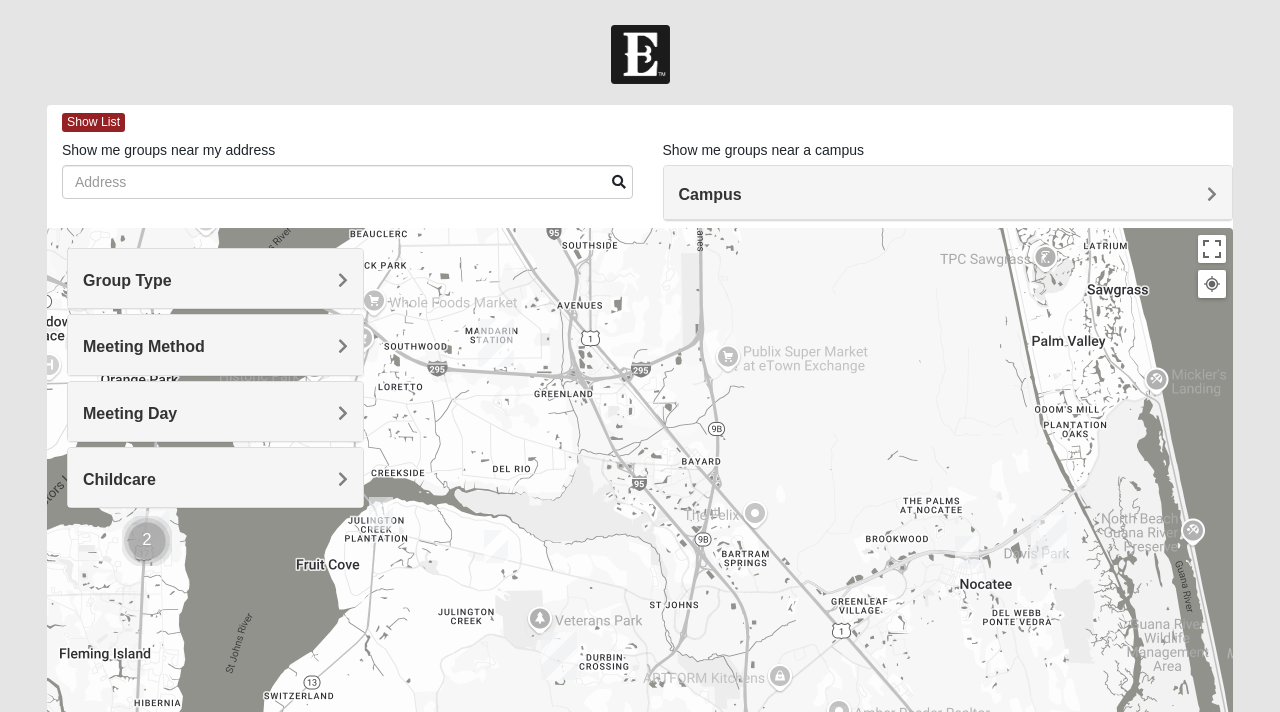 drag, startPoint x: 674, startPoint y: 417, endPoint x: 759, endPoint y: 555, distance: 162.07715 